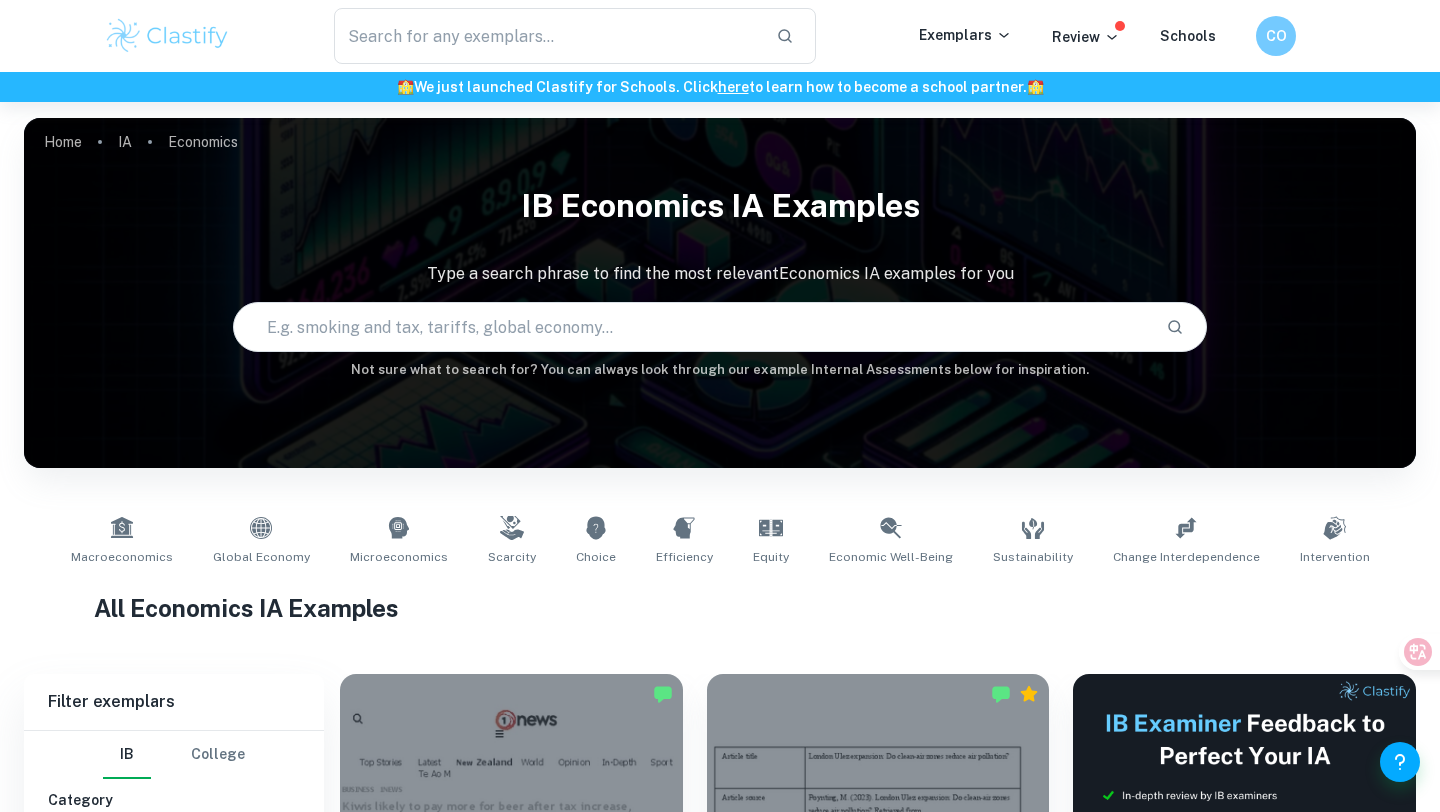 scroll, scrollTop: 916, scrollLeft: 0, axis: vertical 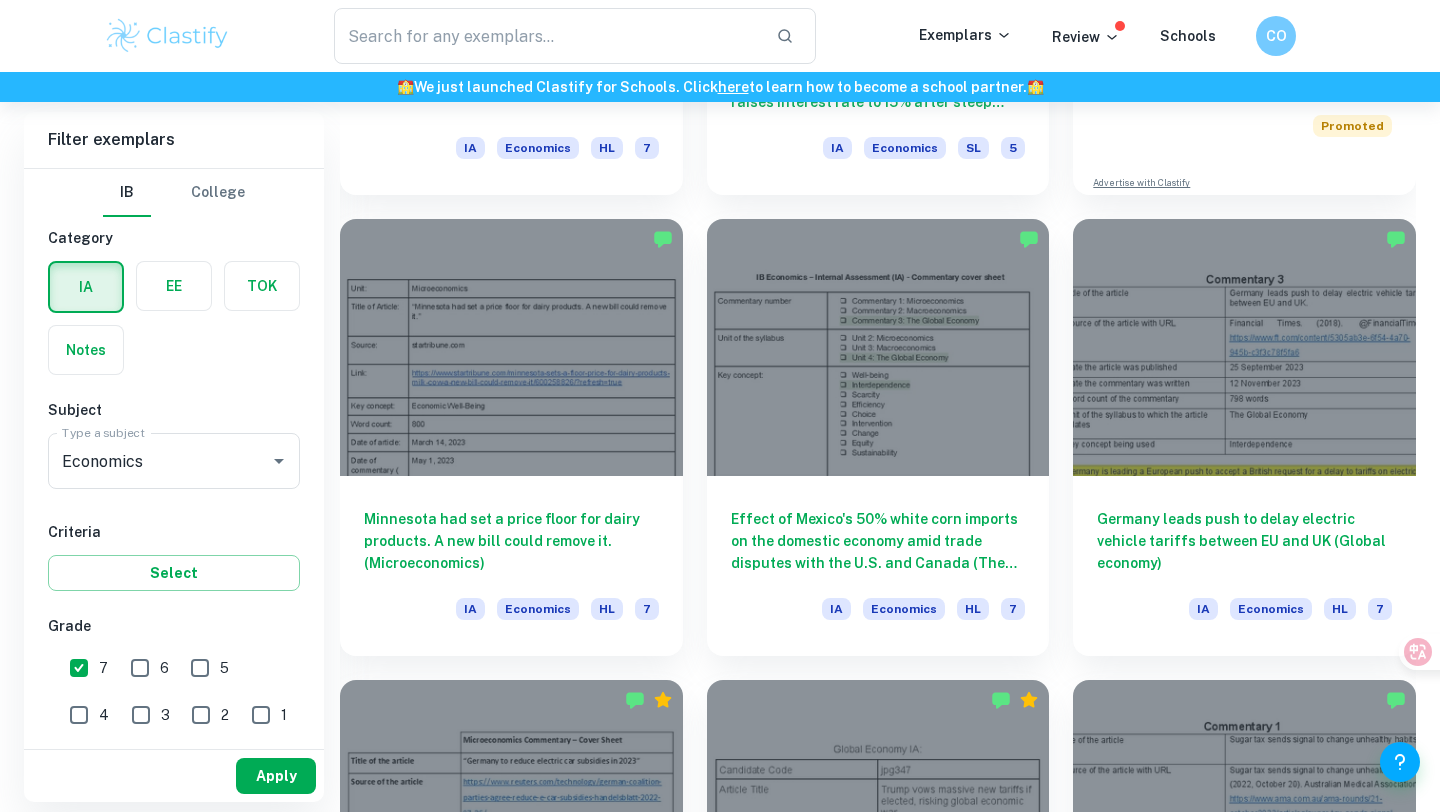 click on "Apply" at bounding box center [276, 776] 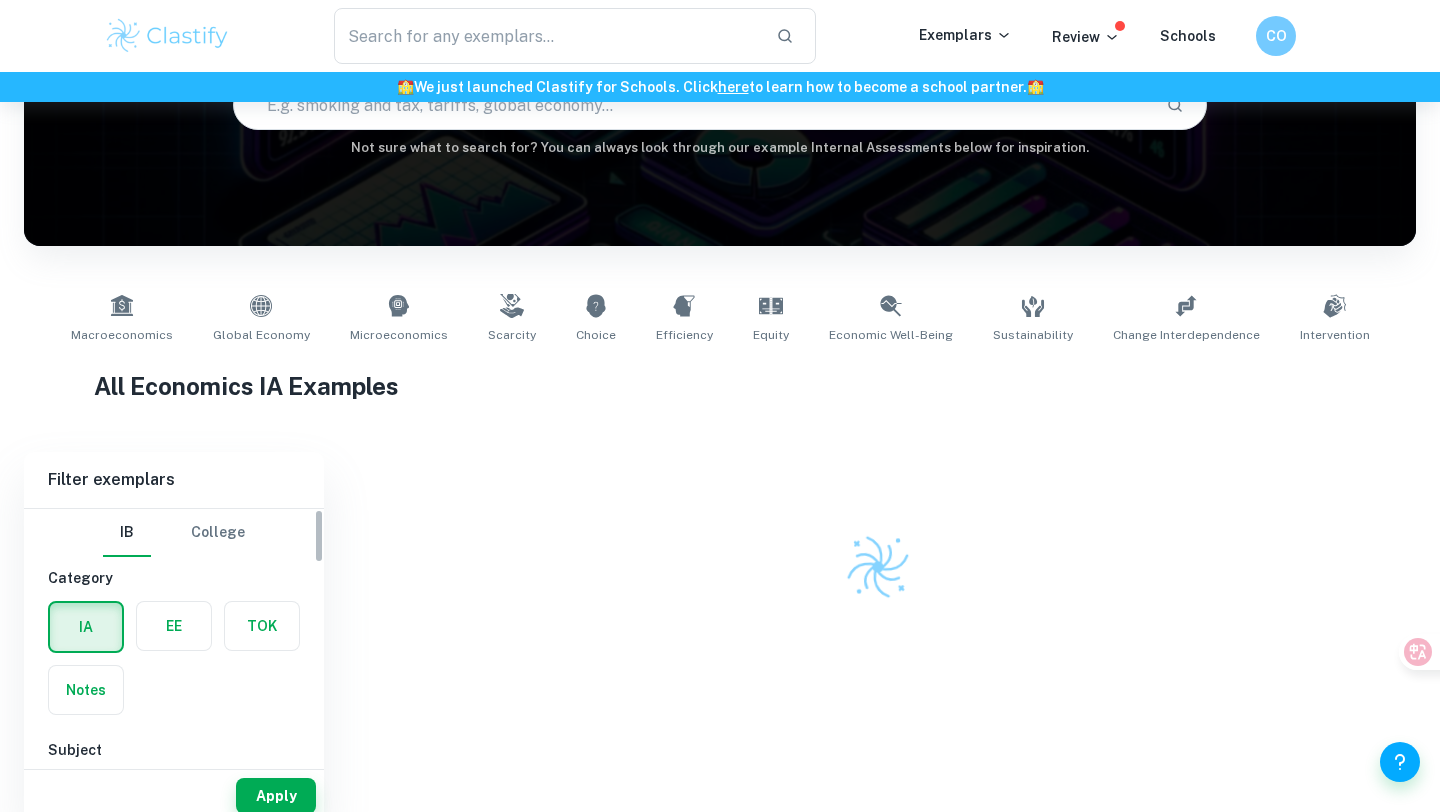 scroll, scrollTop: 162, scrollLeft: 0, axis: vertical 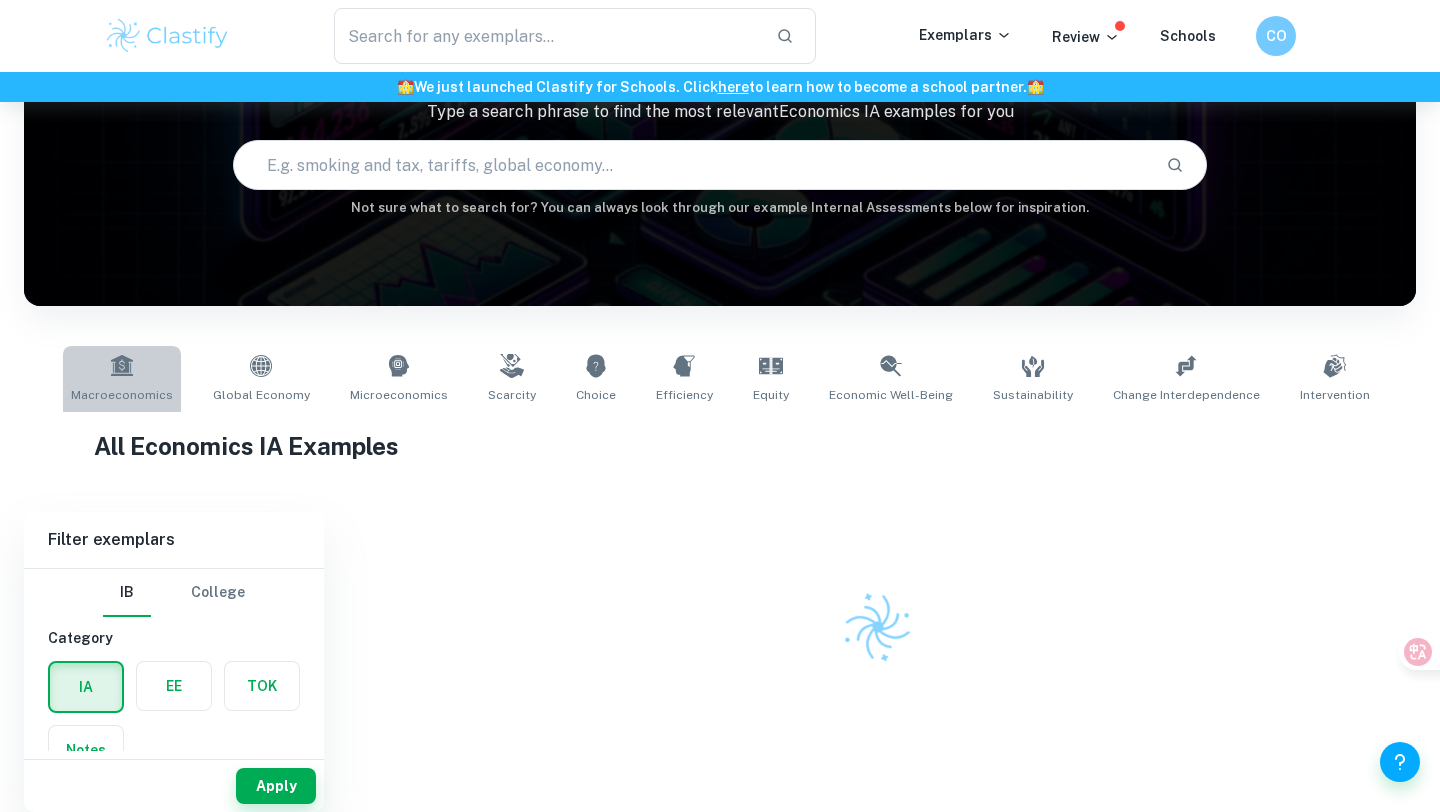 click on "Macroeconomics" at bounding box center [122, 379] 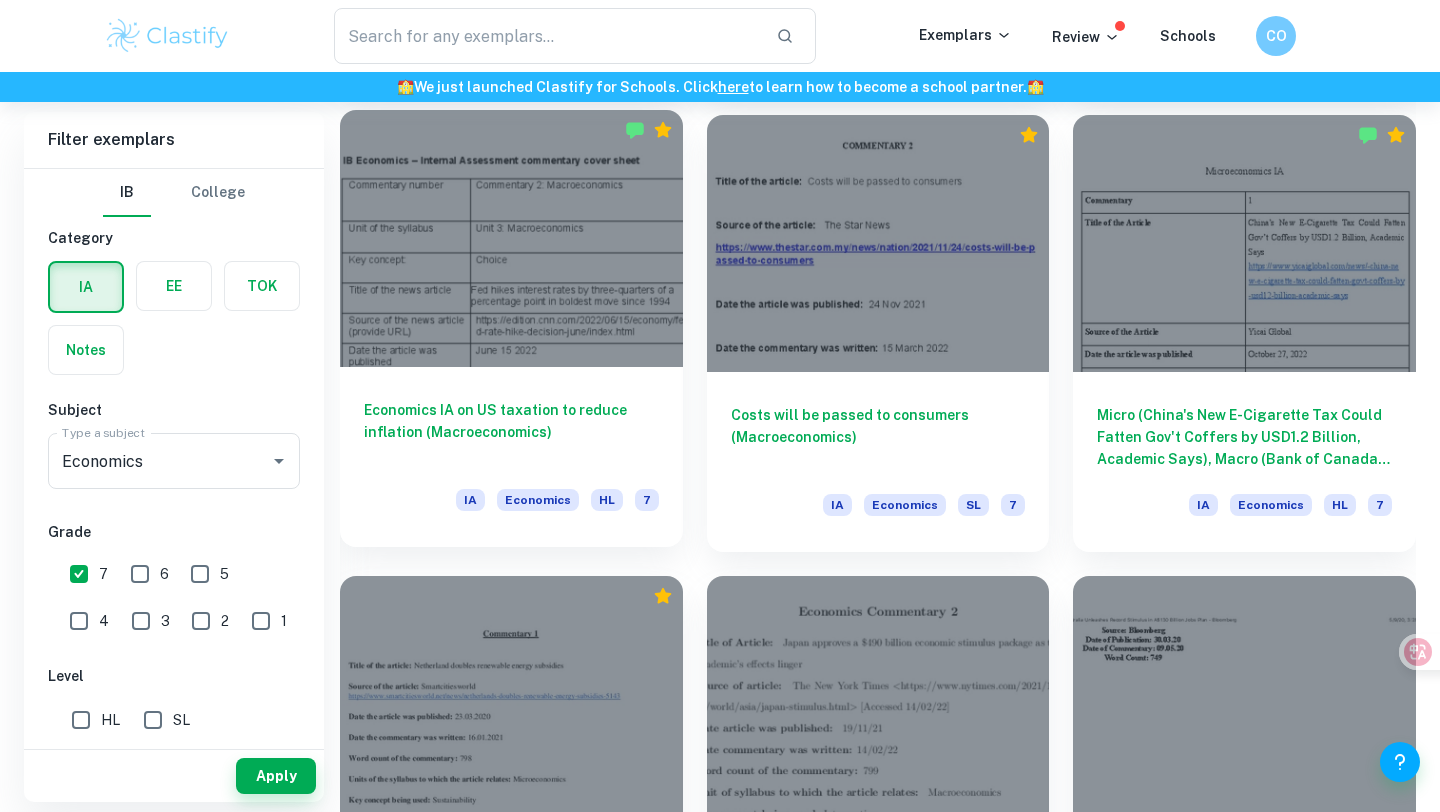 scroll, scrollTop: 1447, scrollLeft: 0, axis: vertical 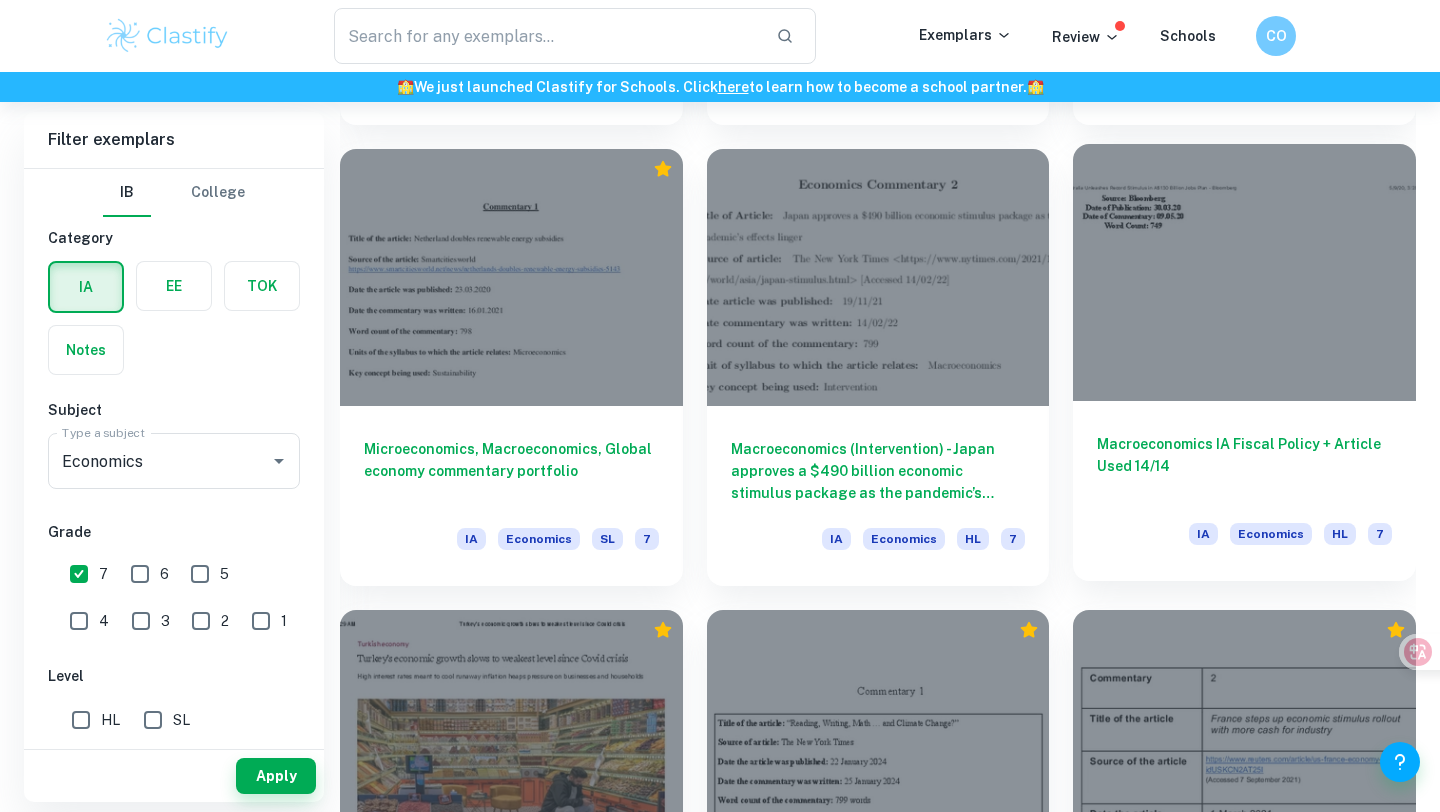 click on "Macroeconomics IA Fiscal Policy + Article Used 14/14" at bounding box center [1244, 466] 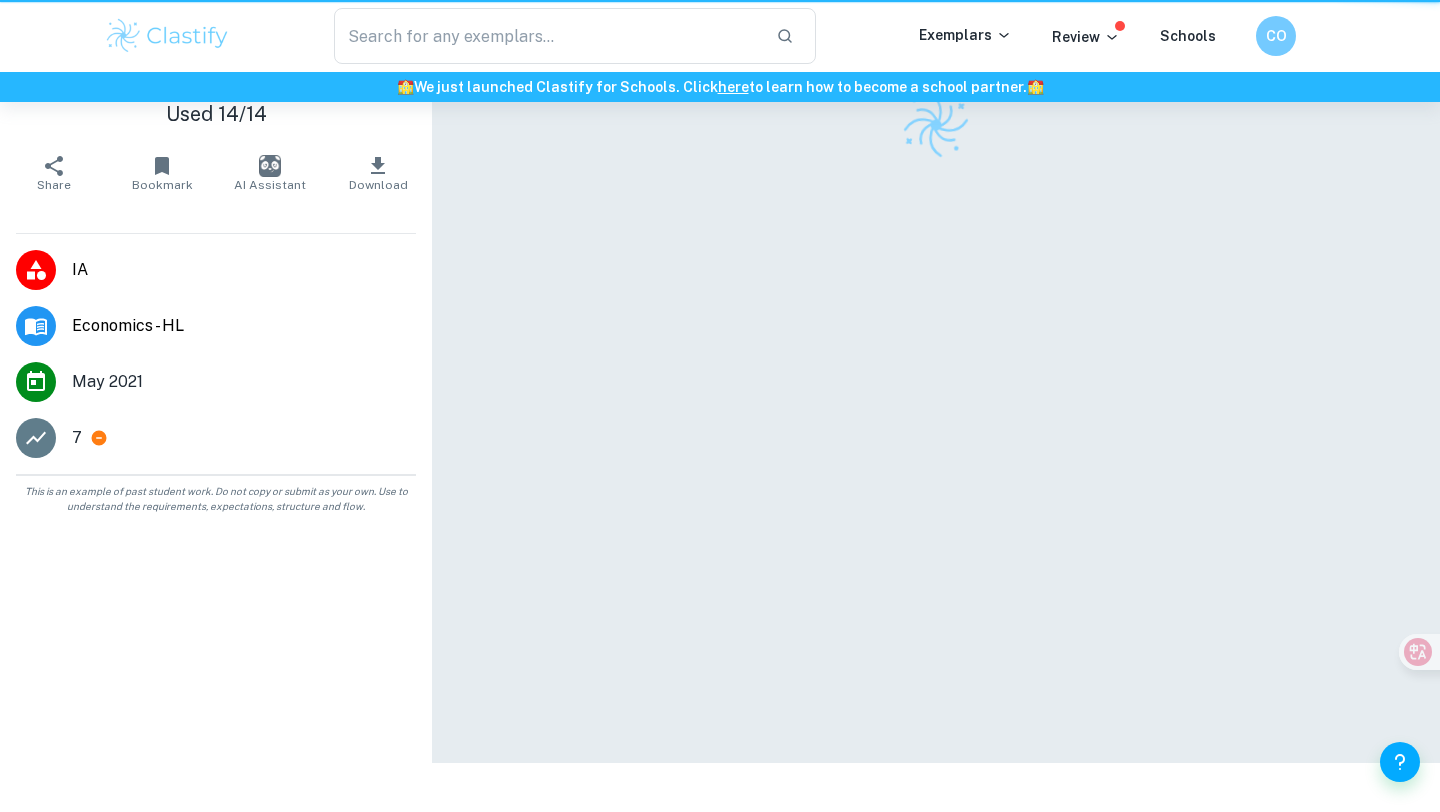 scroll, scrollTop: 0, scrollLeft: 0, axis: both 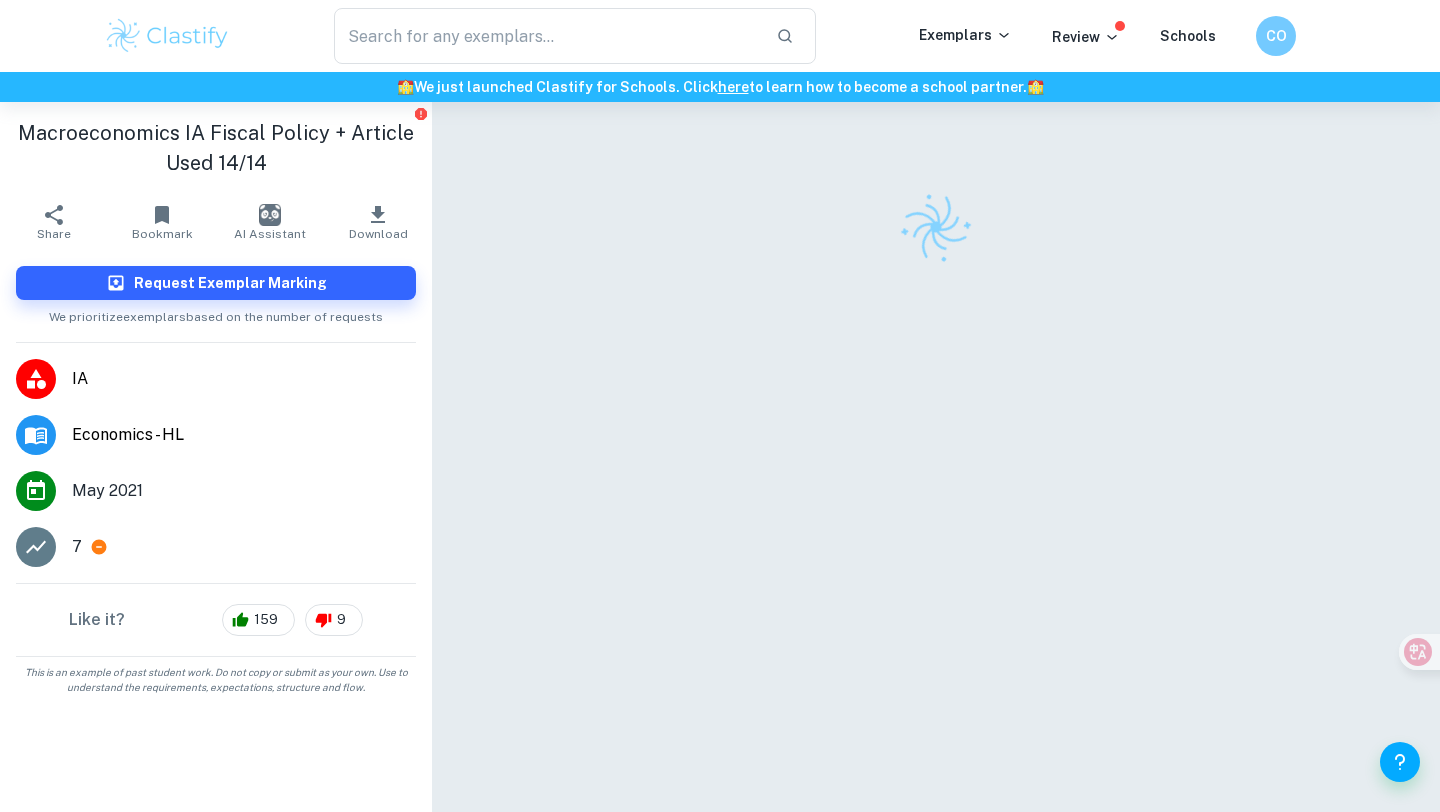 click on "Download" at bounding box center (378, 222) 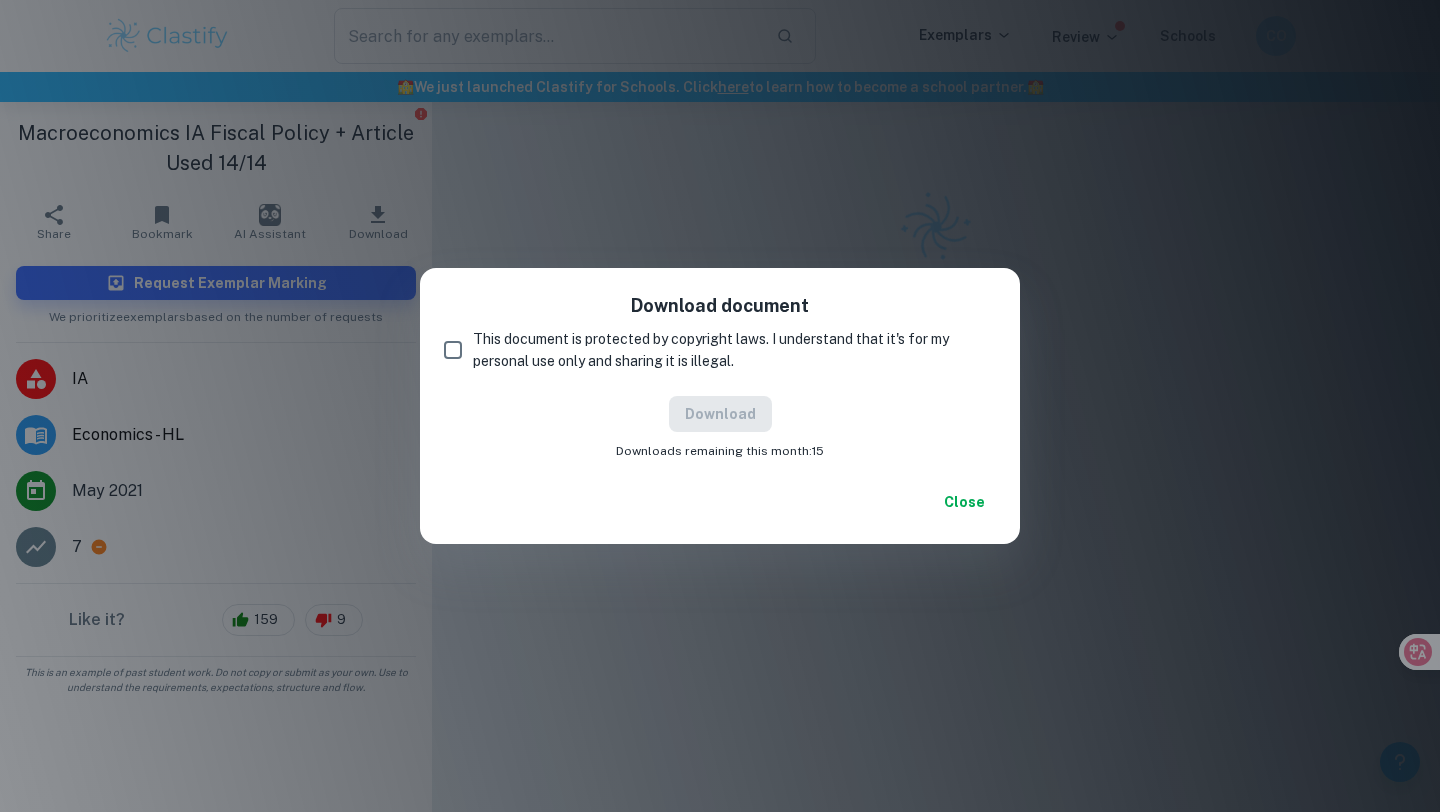 click on "This document is protected by copyright laws. I understand that it's for my personal use only and sharing it is illegal." at bounding box center [453, 350] 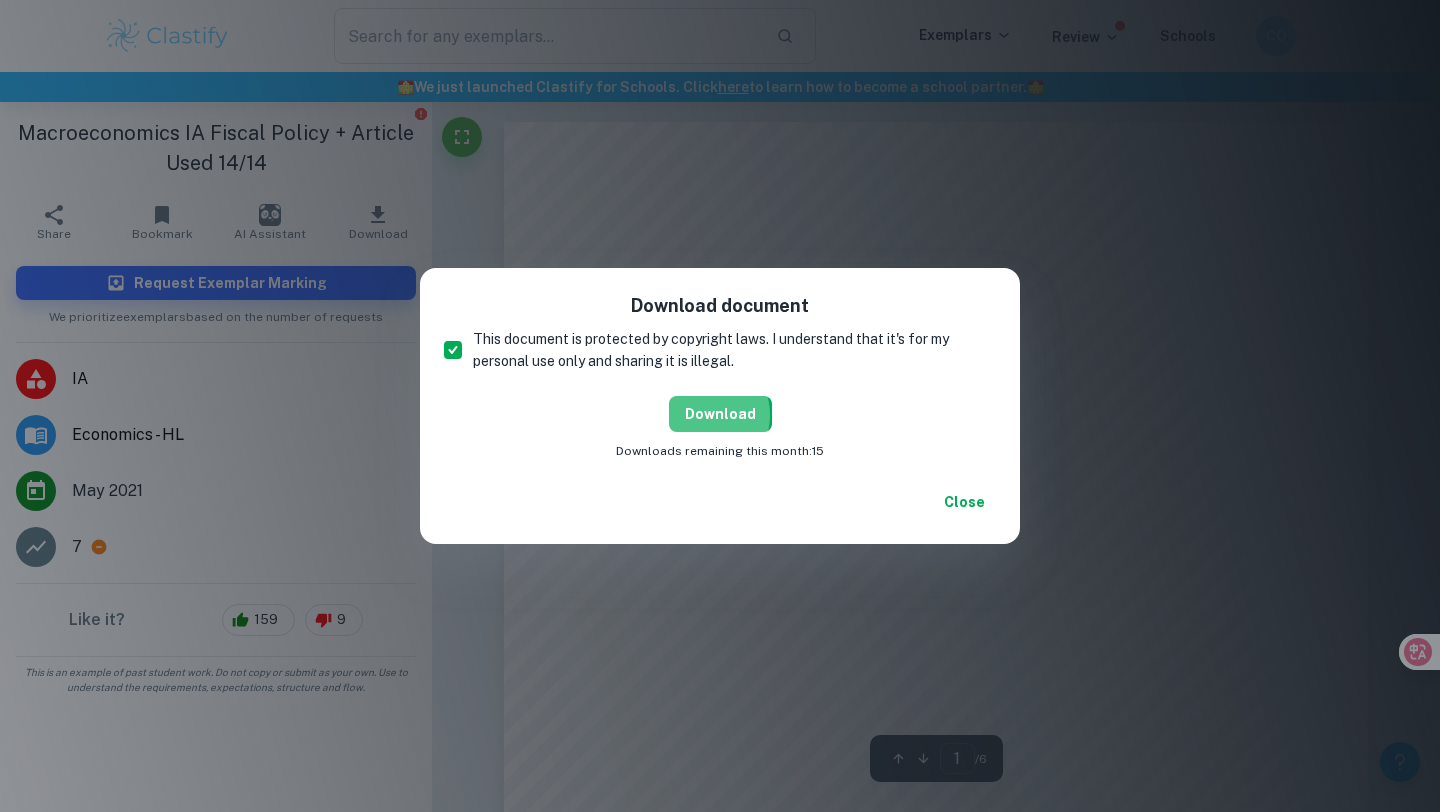 click on "Download" at bounding box center [720, 414] 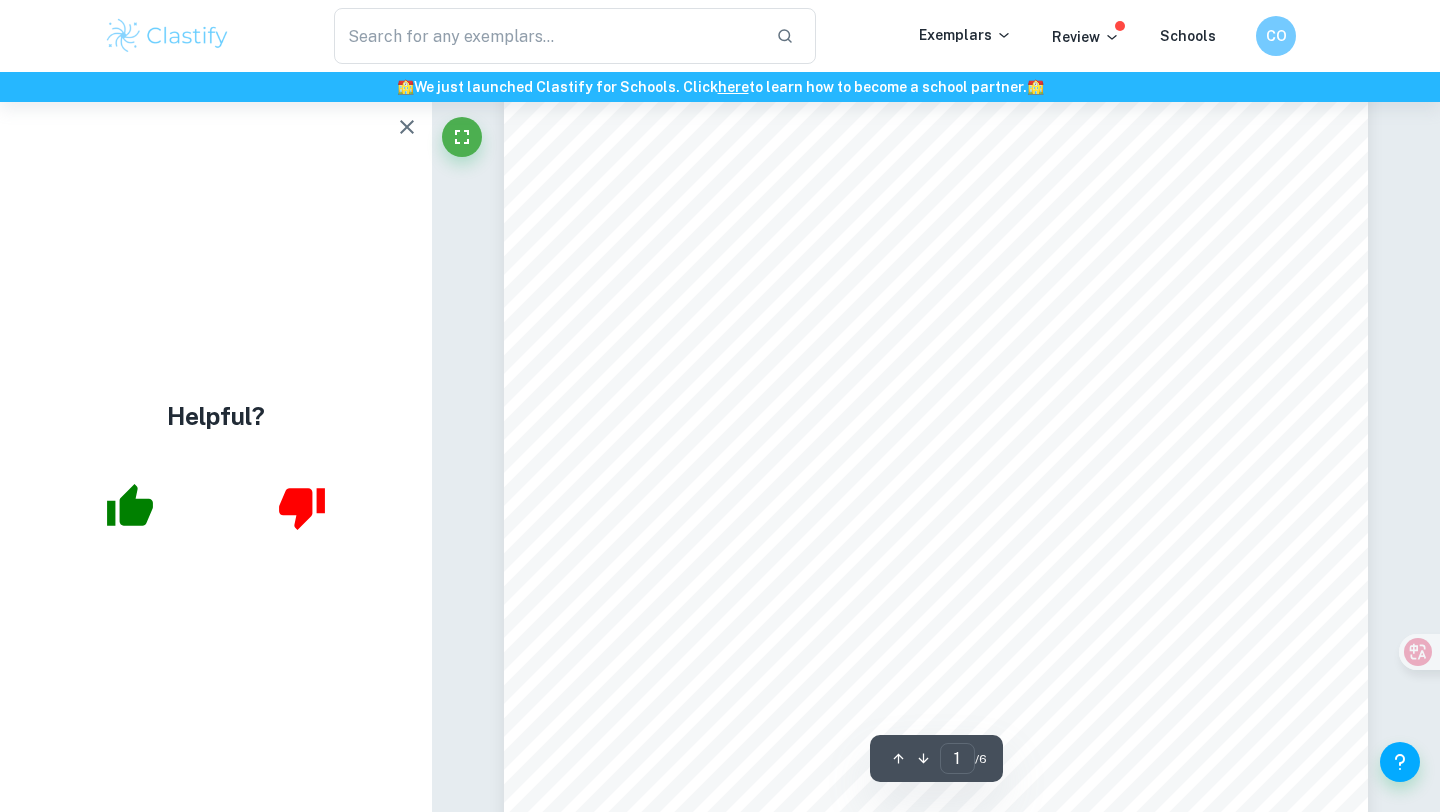 scroll, scrollTop: 224, scrollLeft: 0, axis: vertical 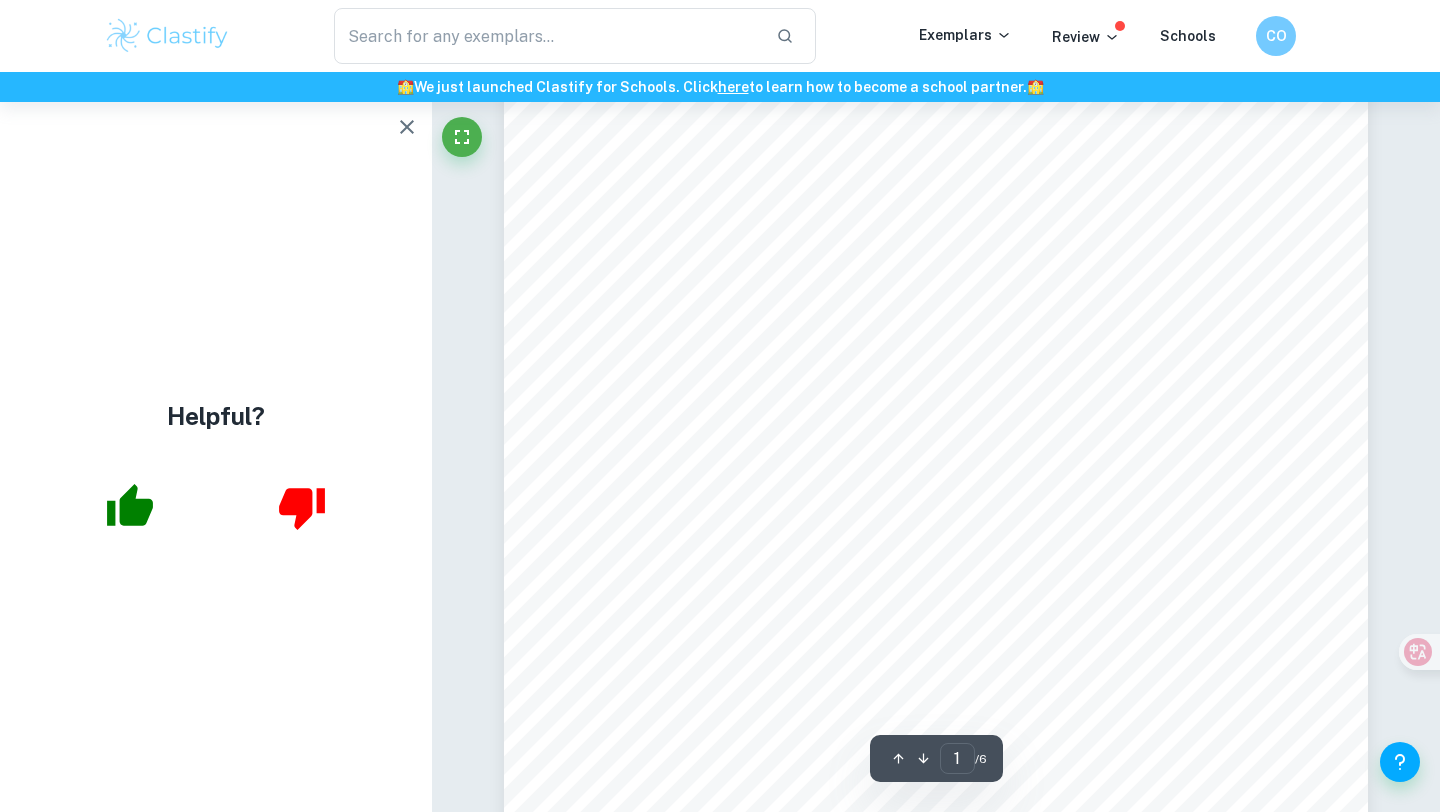 click 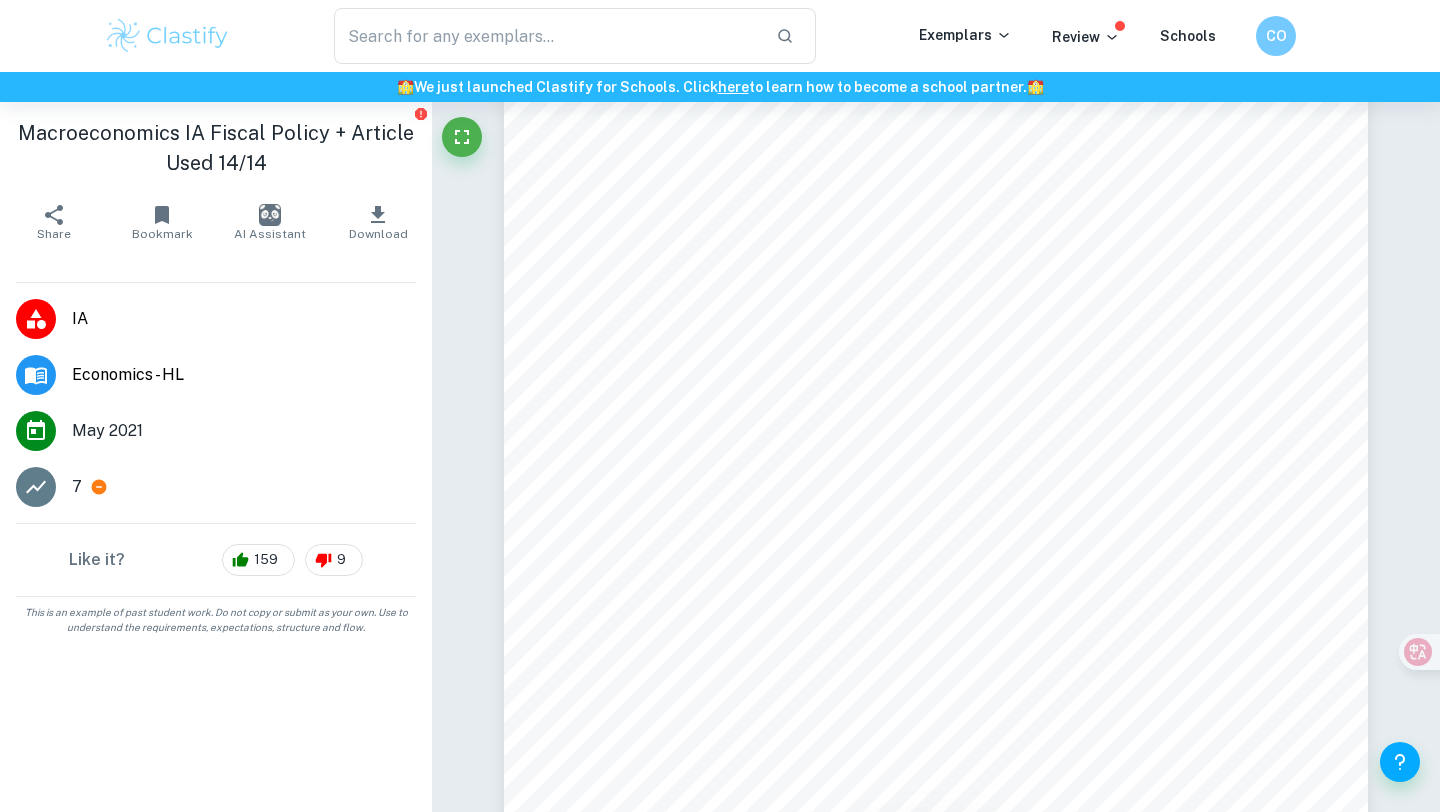 click on "Download" at bounding box center [378, 222] 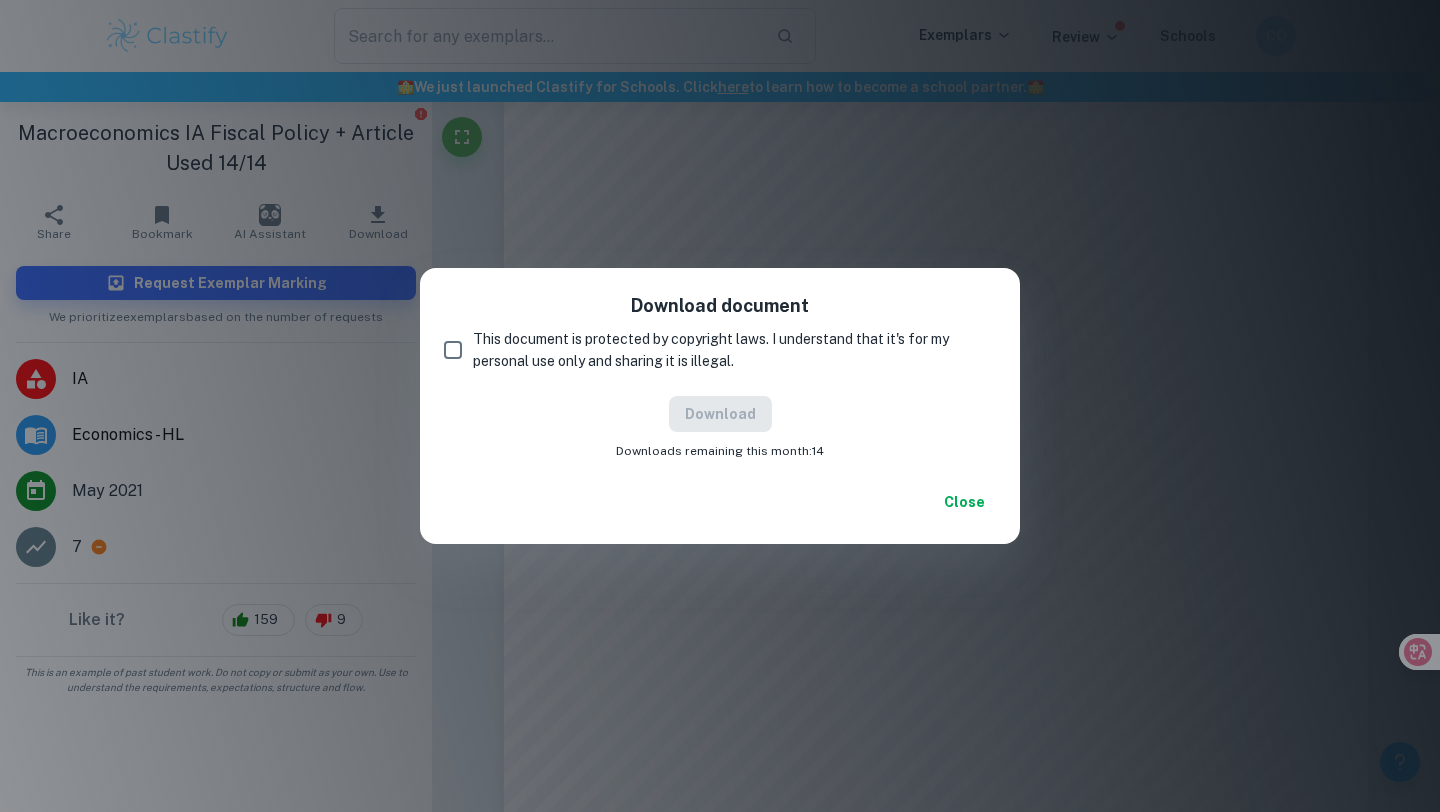click on "Download document This document is protected by copyright laws. I understand that it's for my personal use only and sharing it is illegal. Download Downloads remaining this month:  14 Close" at bounding box center (720, 406) 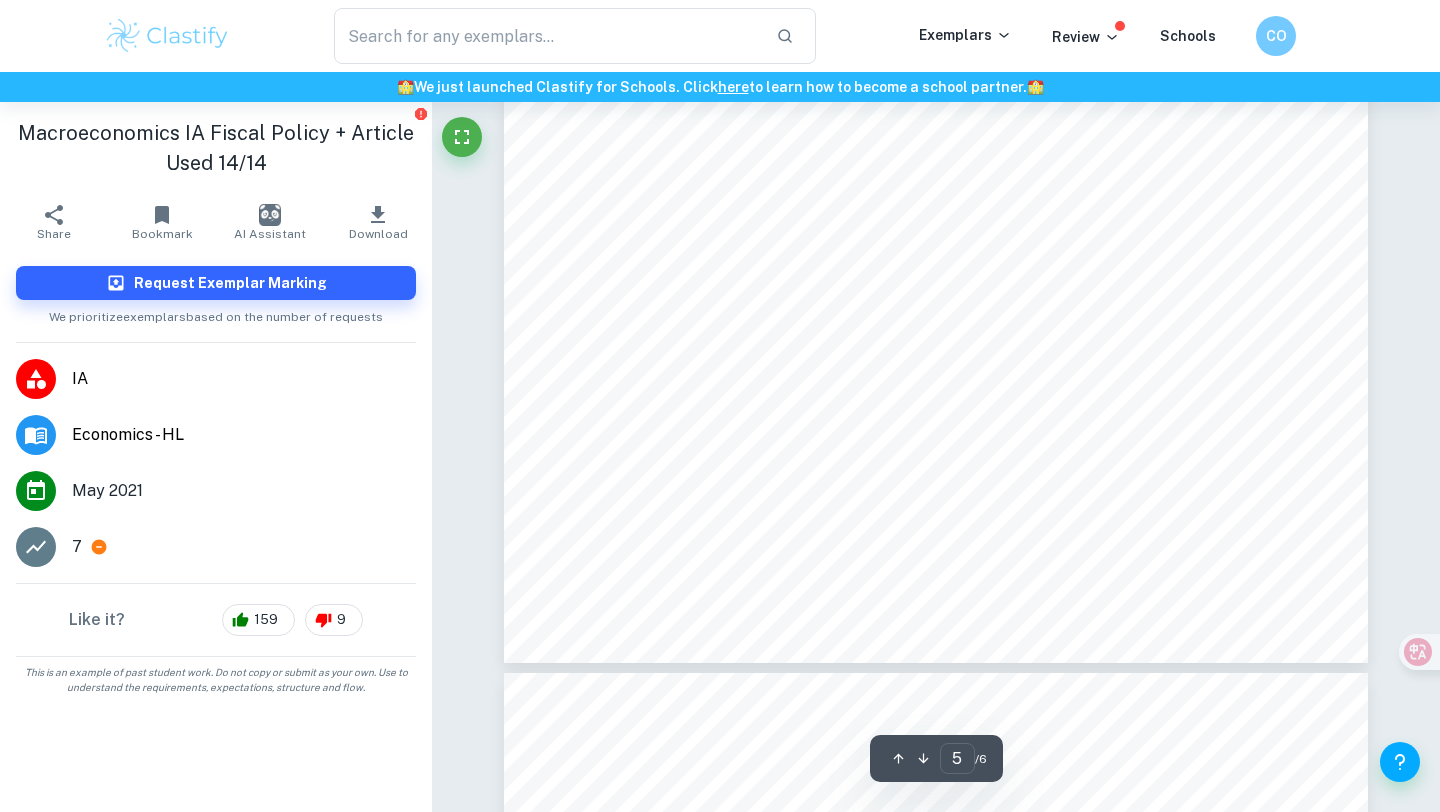scroll, scrollTop: 5751, scrollLeft: 0, axis: vertical 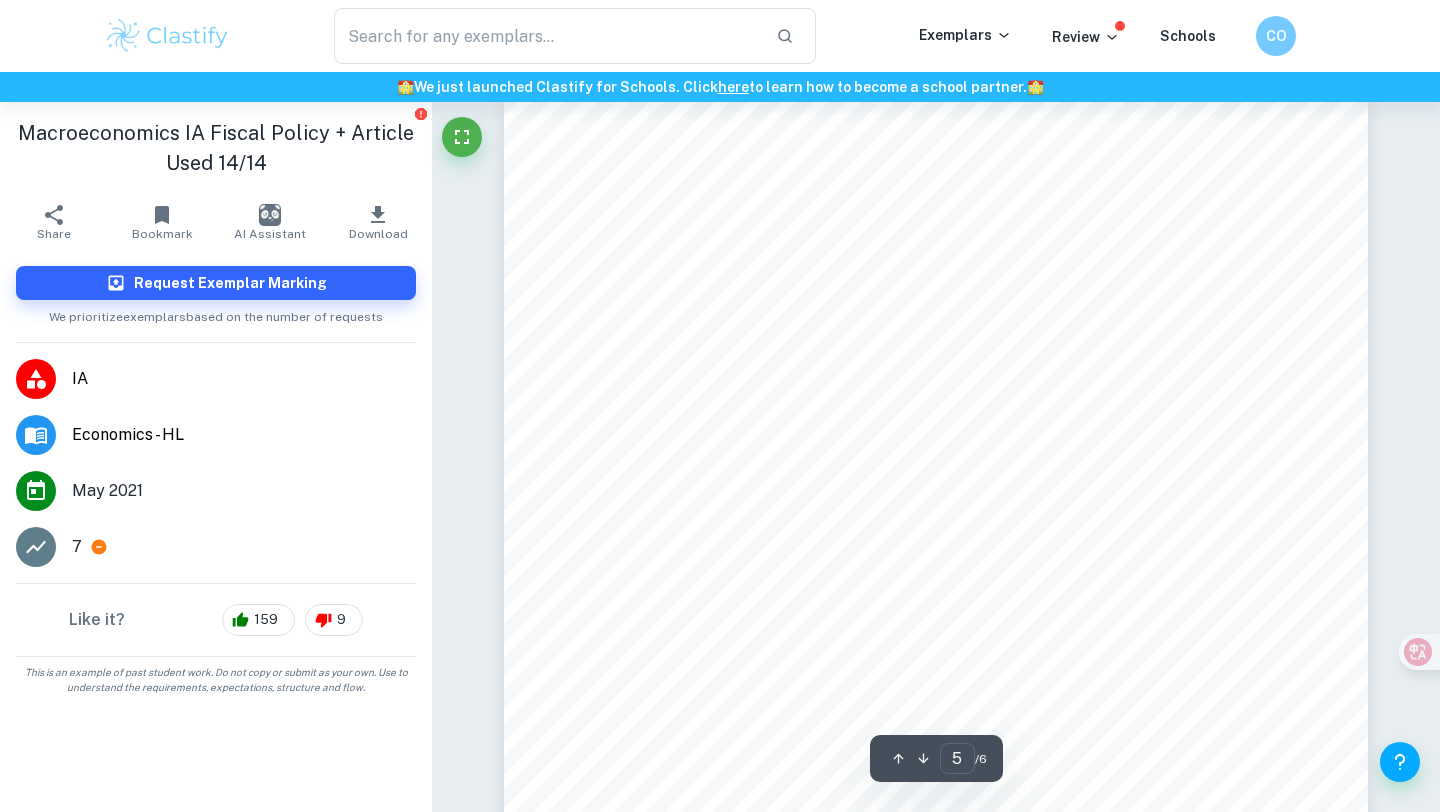 type on "6" 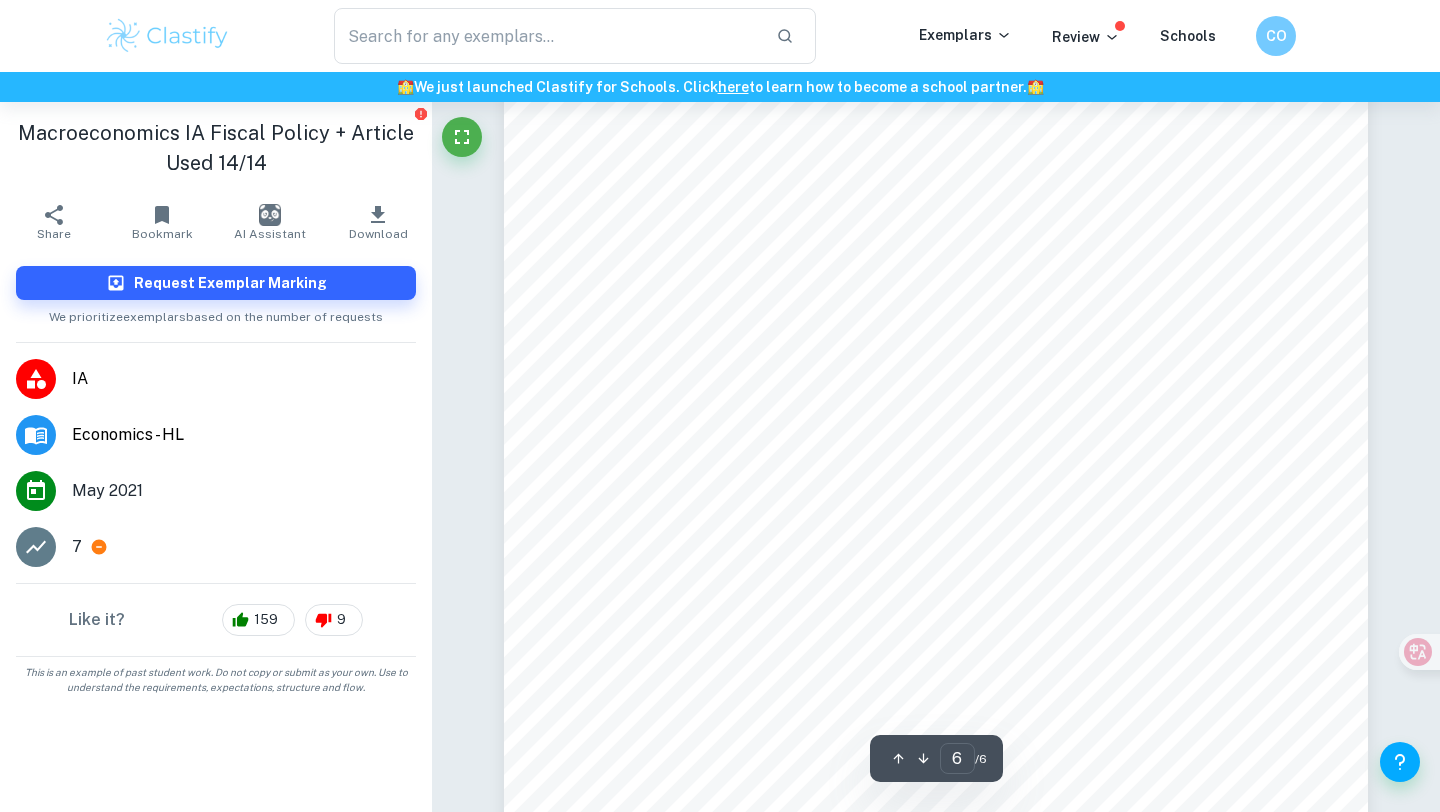scroll, scrollTop: 6851, scrollLeft: 0, axis: vertical 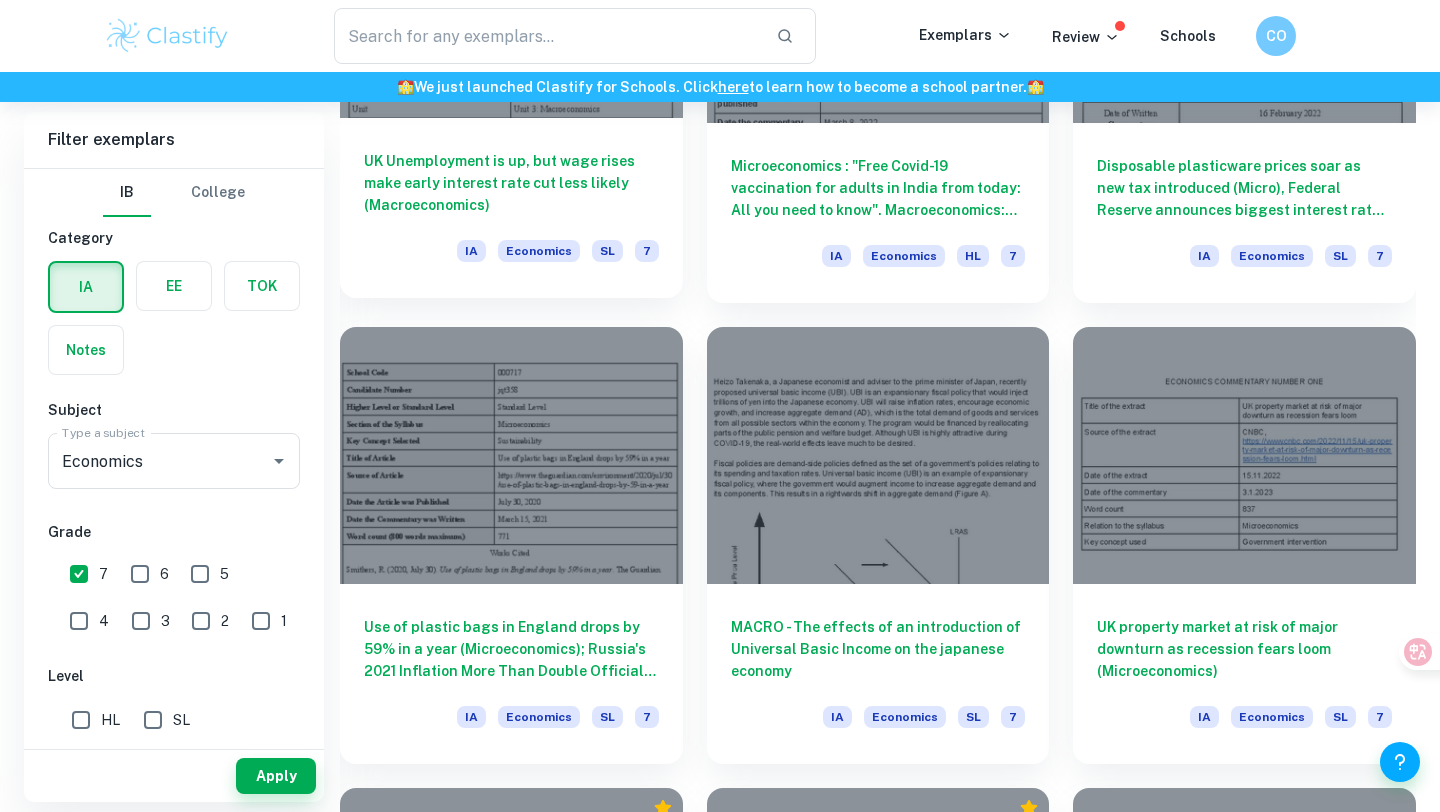 click on "UK Unemployment is up, but wage rises make early interest rate cut less likely (Macroeconomics)" at bounding box center [511, 183] 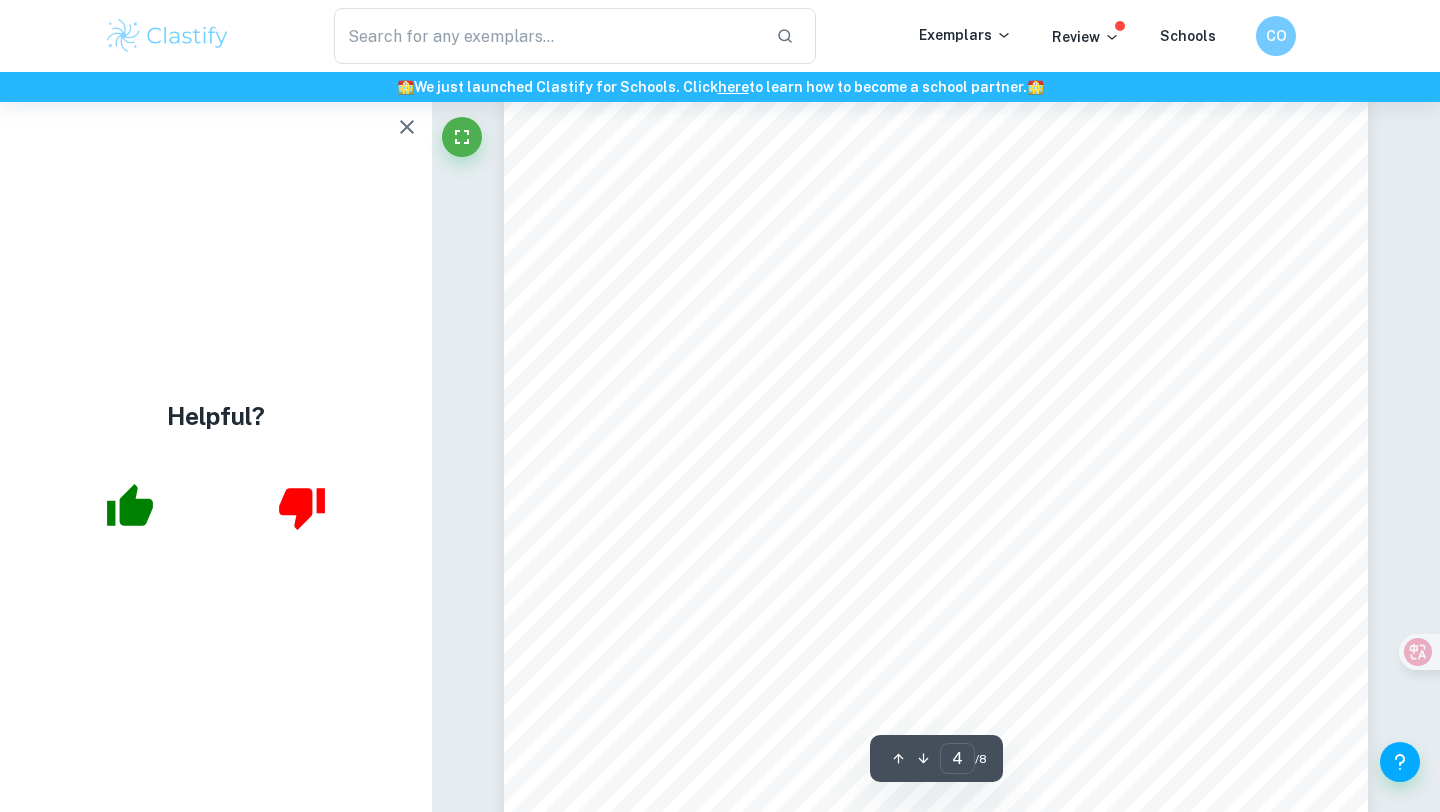 scroll, scrollTop: 4033, scrollLeft: 0, axis: vertical 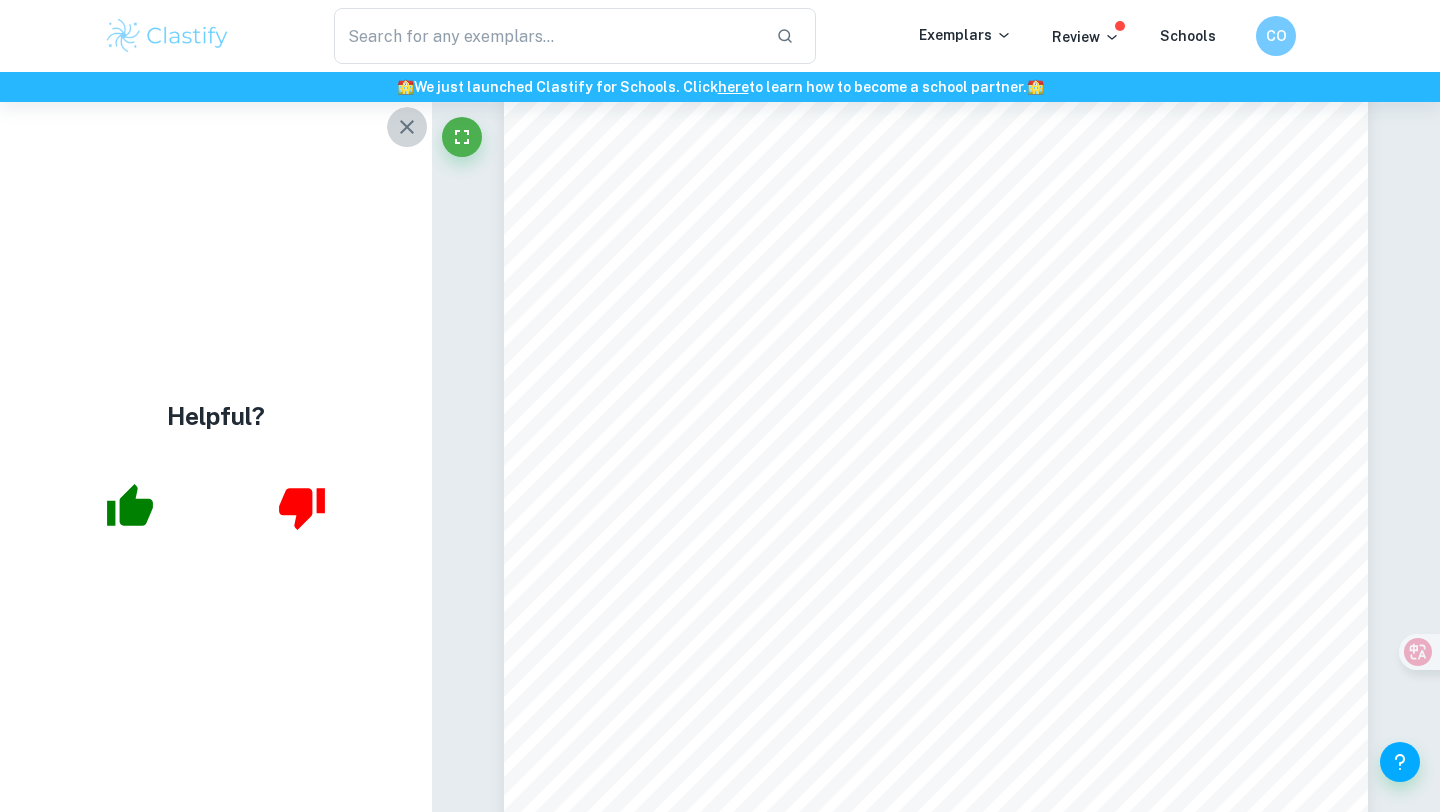 click at bounding box center [407, 127] 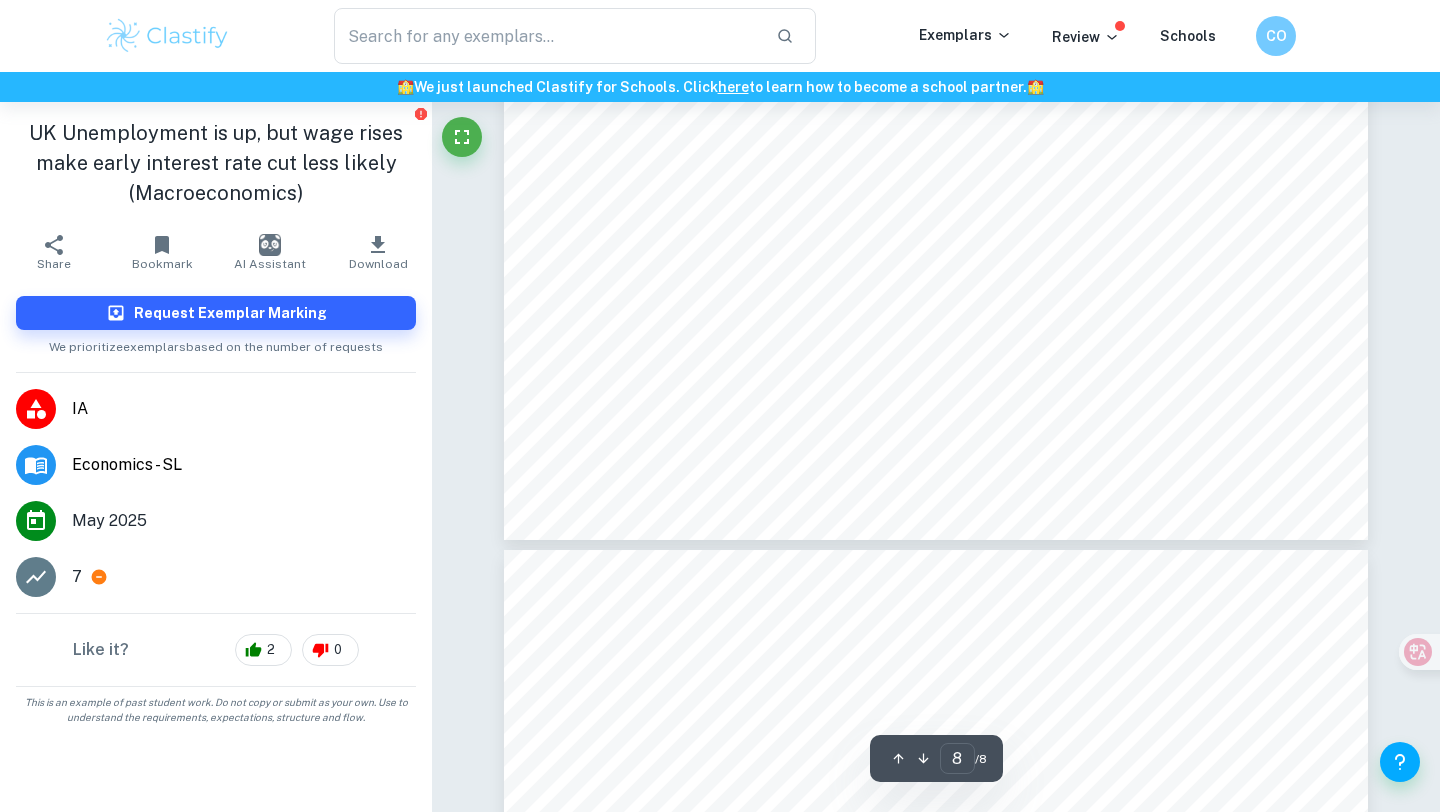scroll, scrollTop: 8639, scrollLeft: 0, axis: vertical 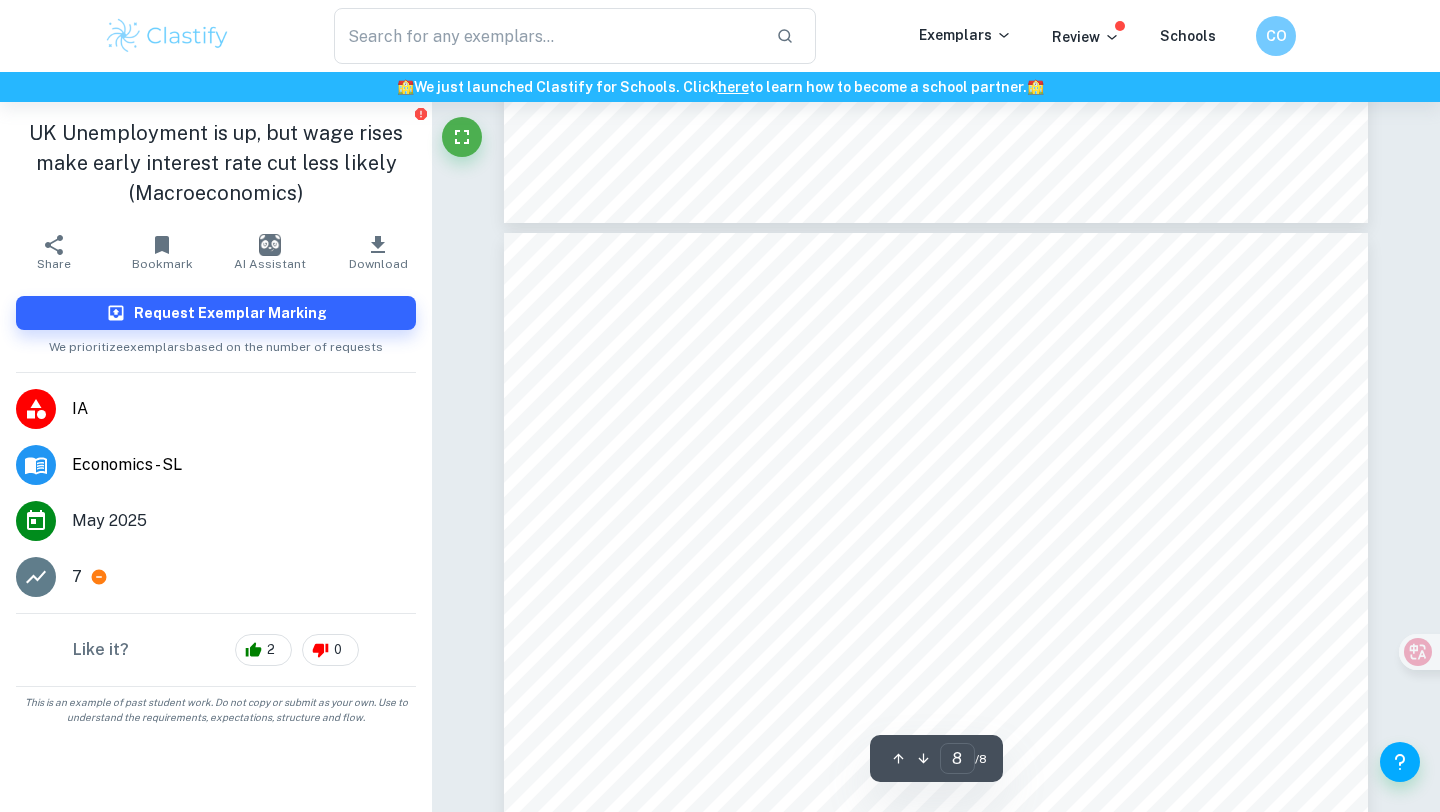 type on "7" 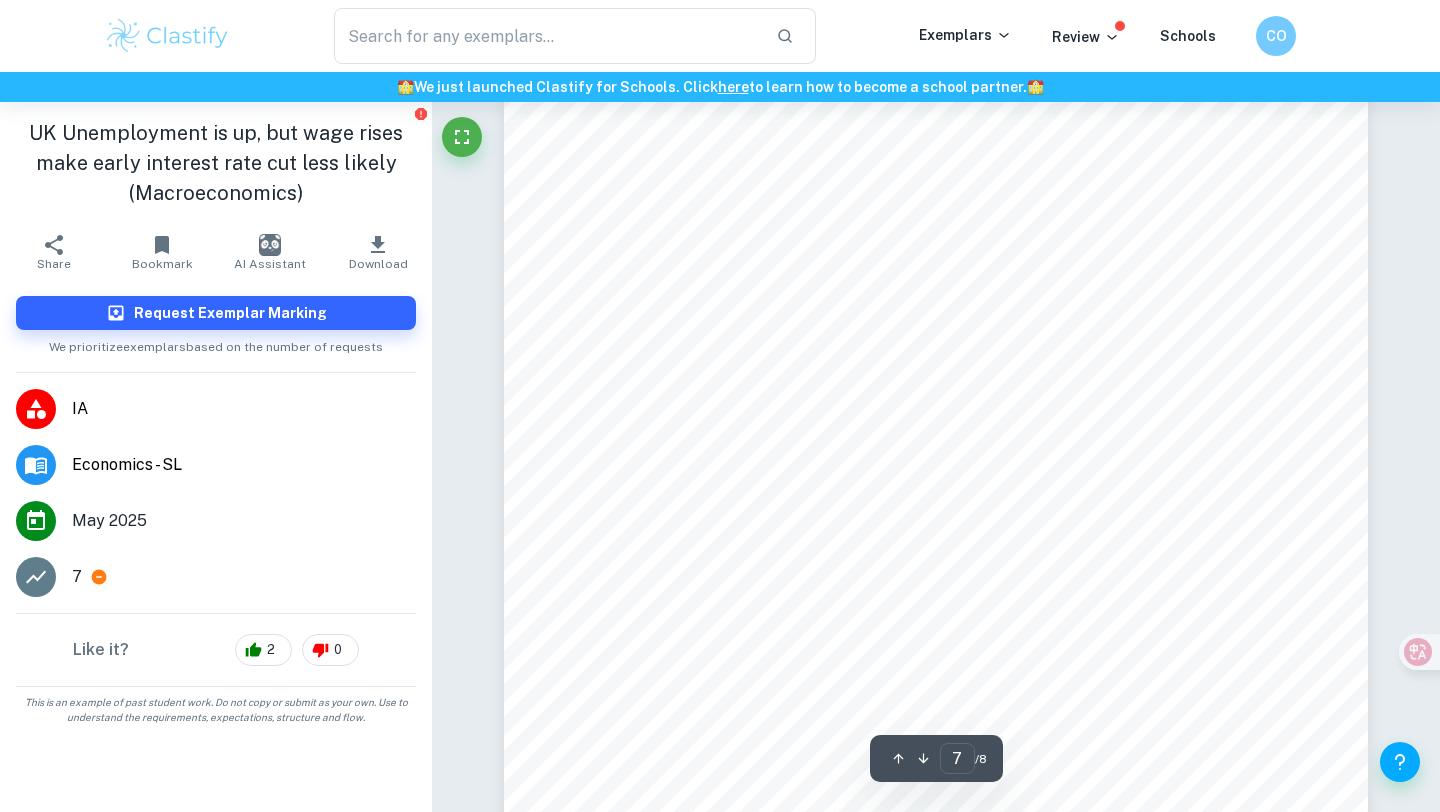 scroll, scrollTop: 7787, scrollLeft: 0, axis: vertical 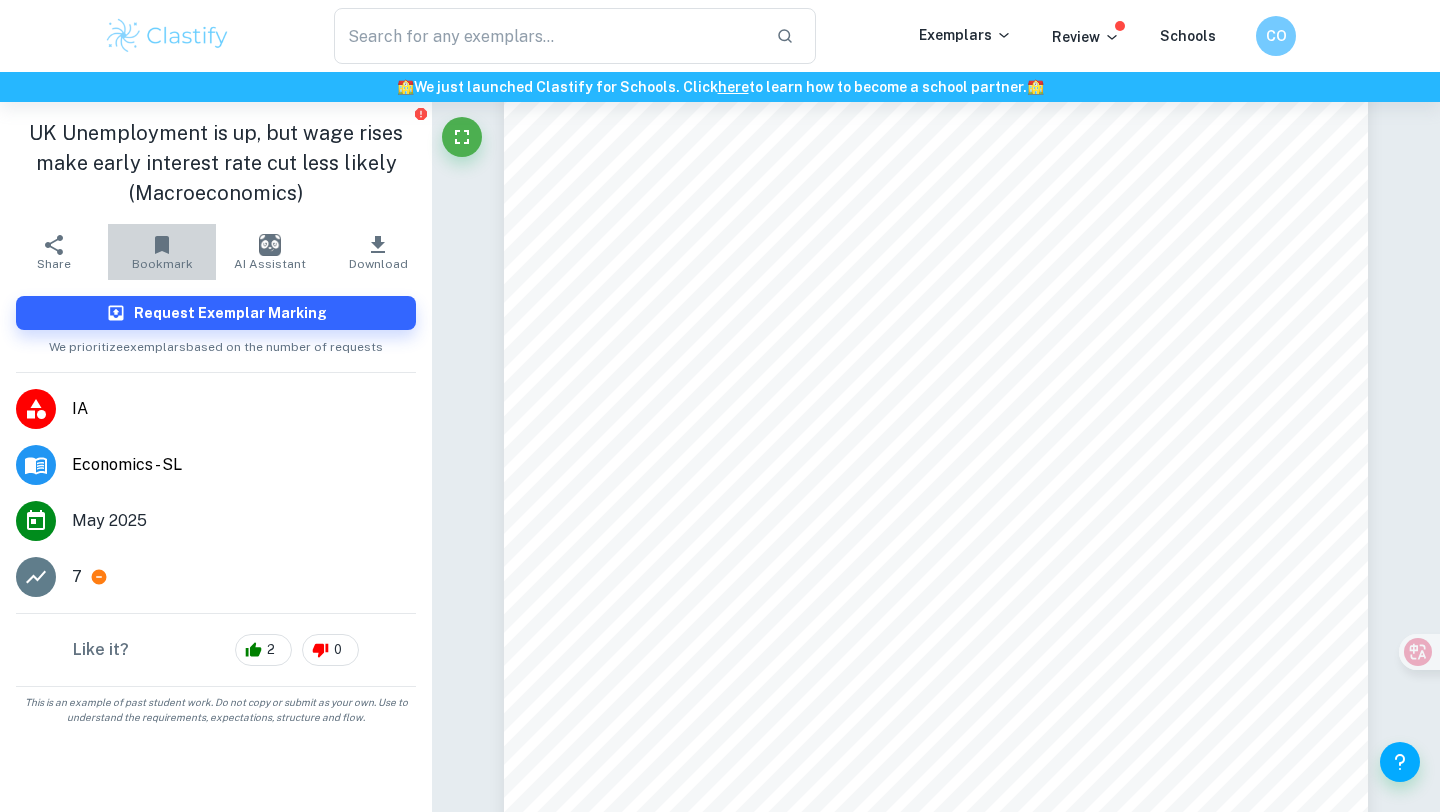 click on "Bookmark" at bounding box center [162, 264] 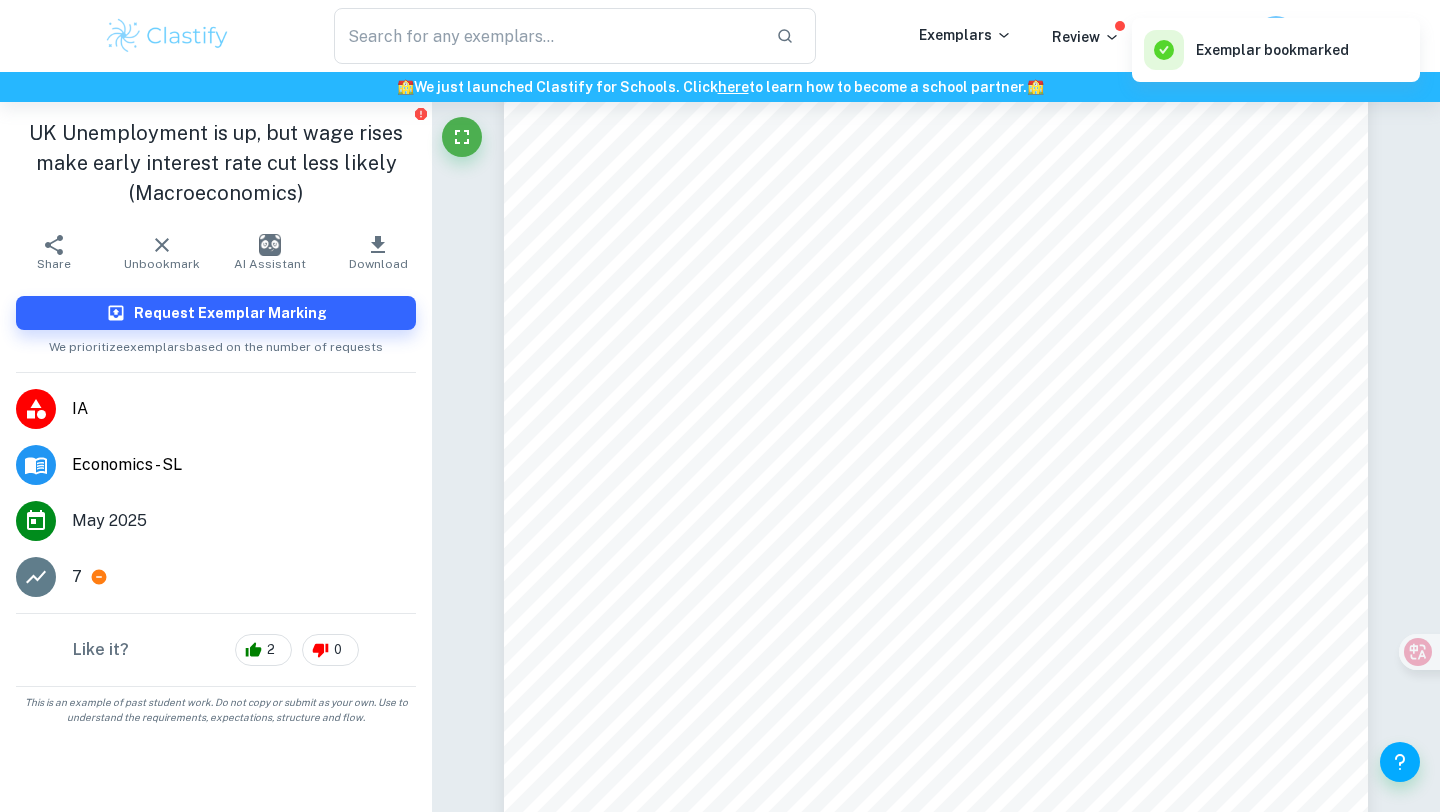 type 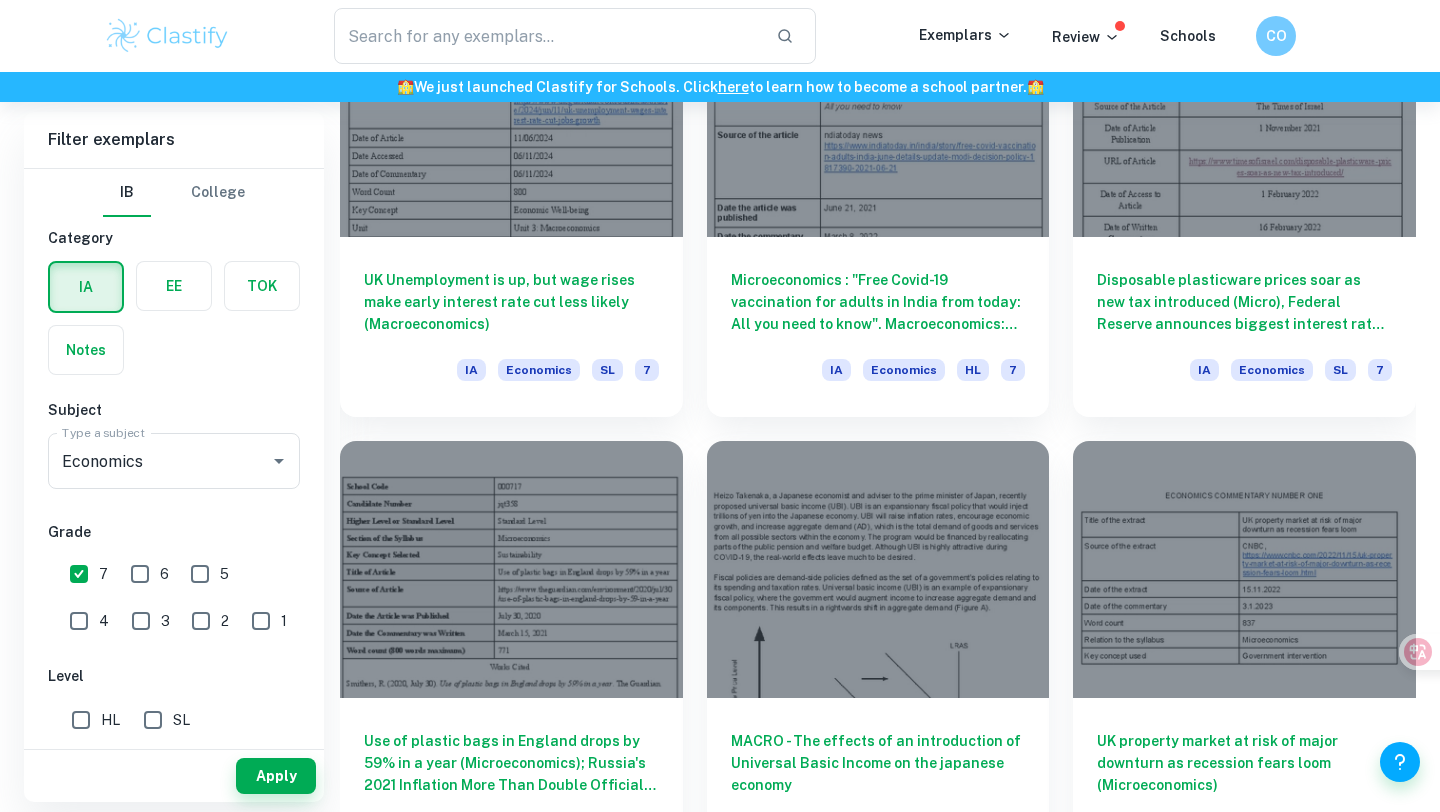 scroll, scrollTop: 2547, scrollLeft: 0, axis: vertical 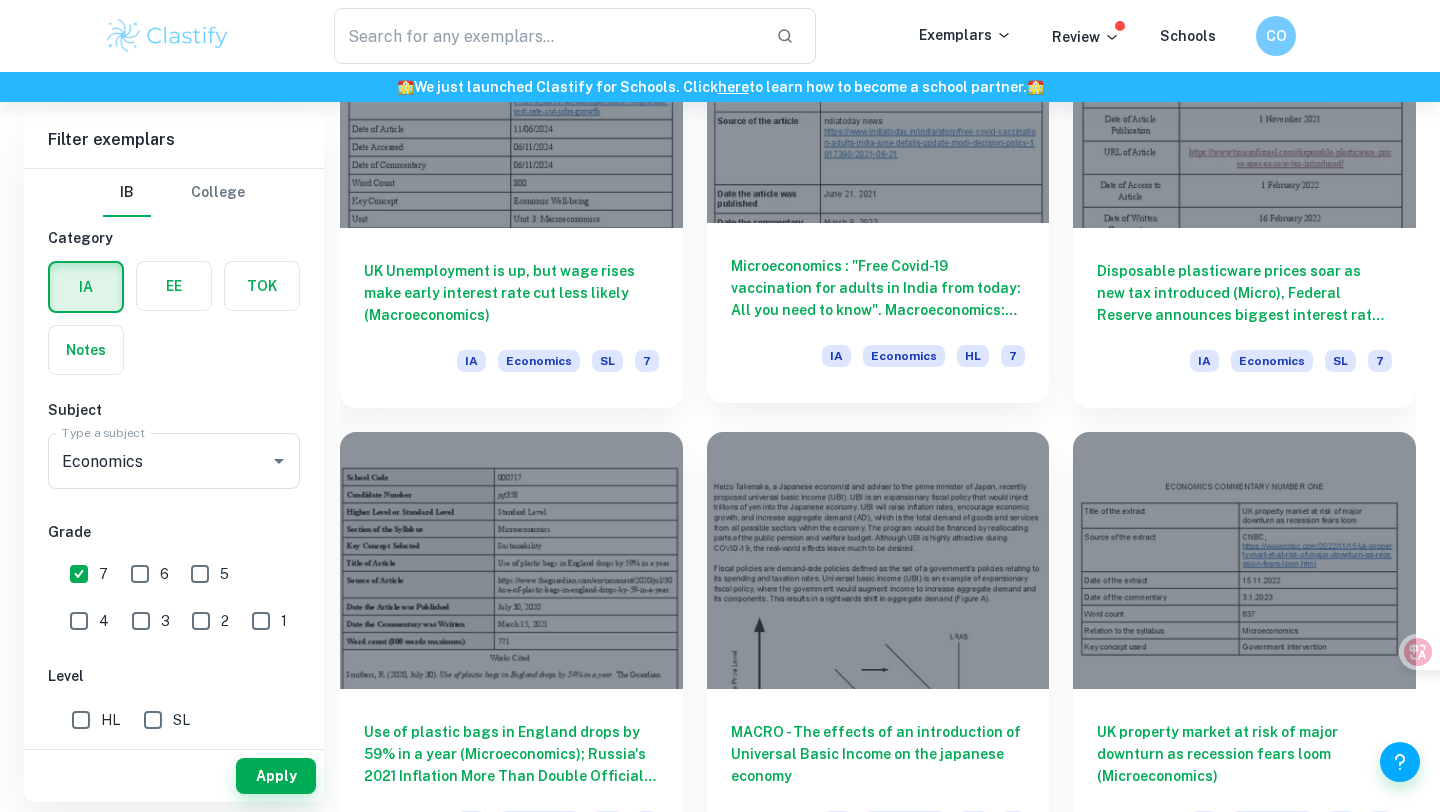 click on "Microeconomics : "Free Covid-19 vaccination for adults in India from today: All you need to know". Macroeconomics: "Interest rates rising to keep economy from overheating". Global Economy : "India proposes 15 pc retaliatory duties on 22 items imported from UK" IA Economics HL 7" at bounding box center (878, 313) 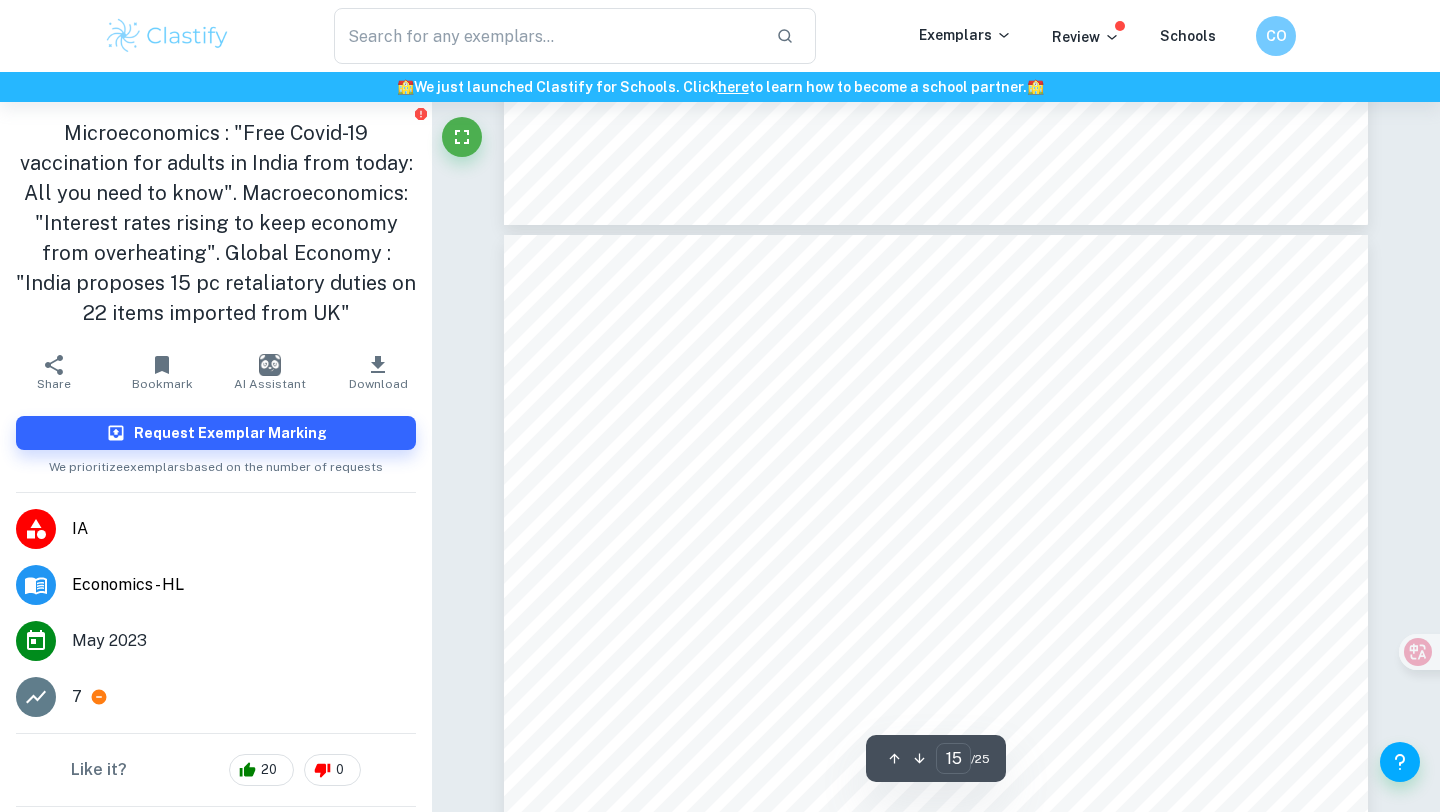 scroll, scrollTop: 15866, scrollLeft: 0, axis: vertical 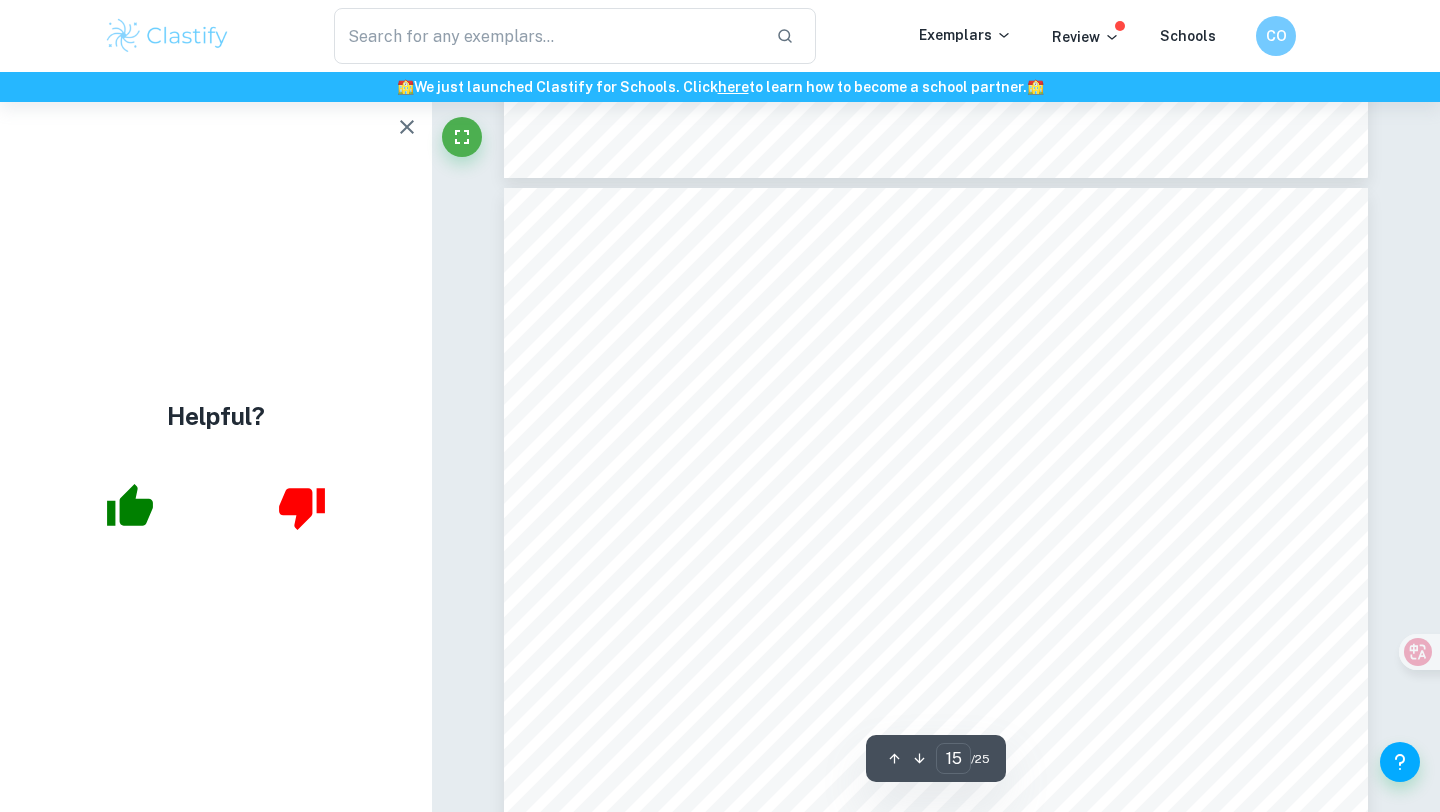 click 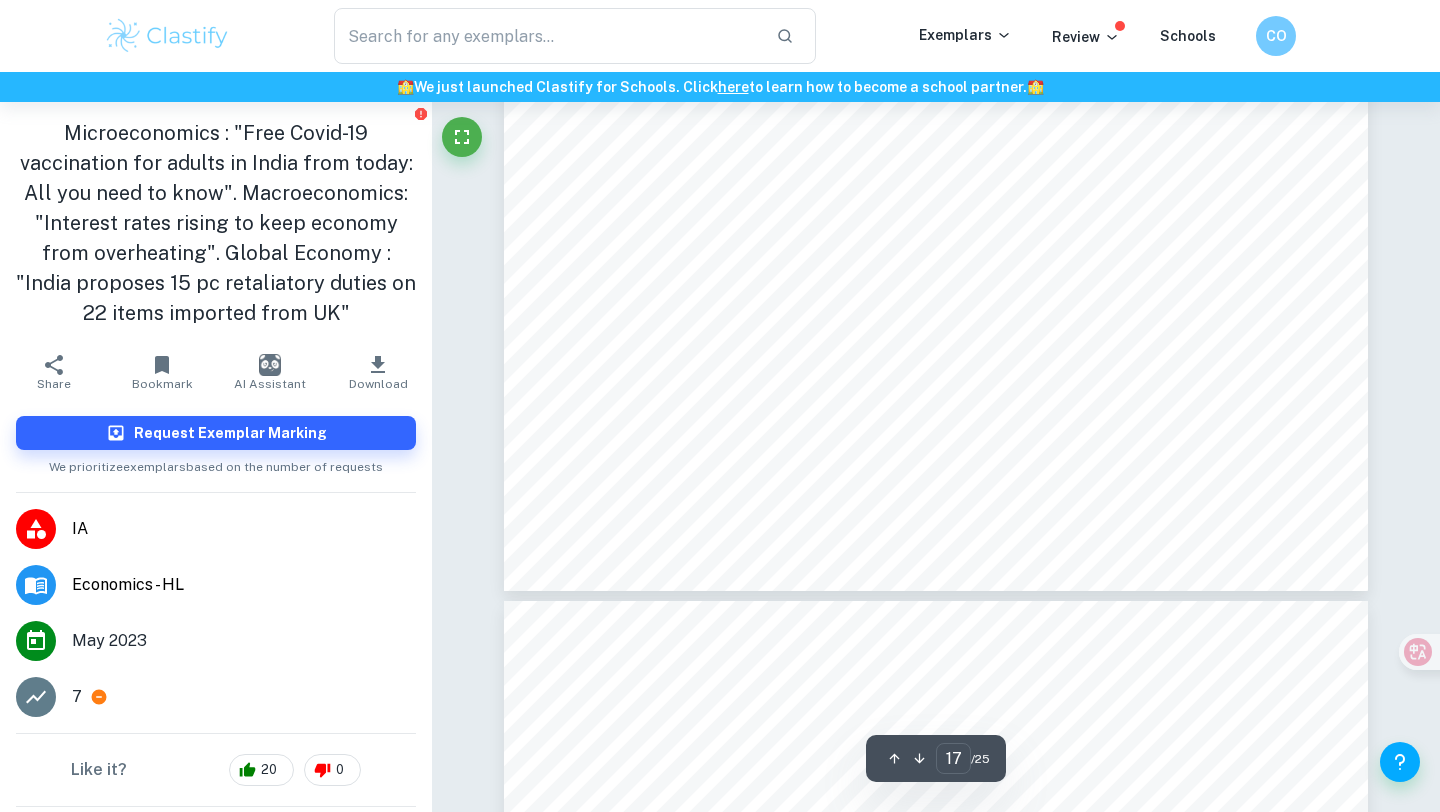 scroll, scrollTop: 18741, scrollLeft: 0, axis: vertical 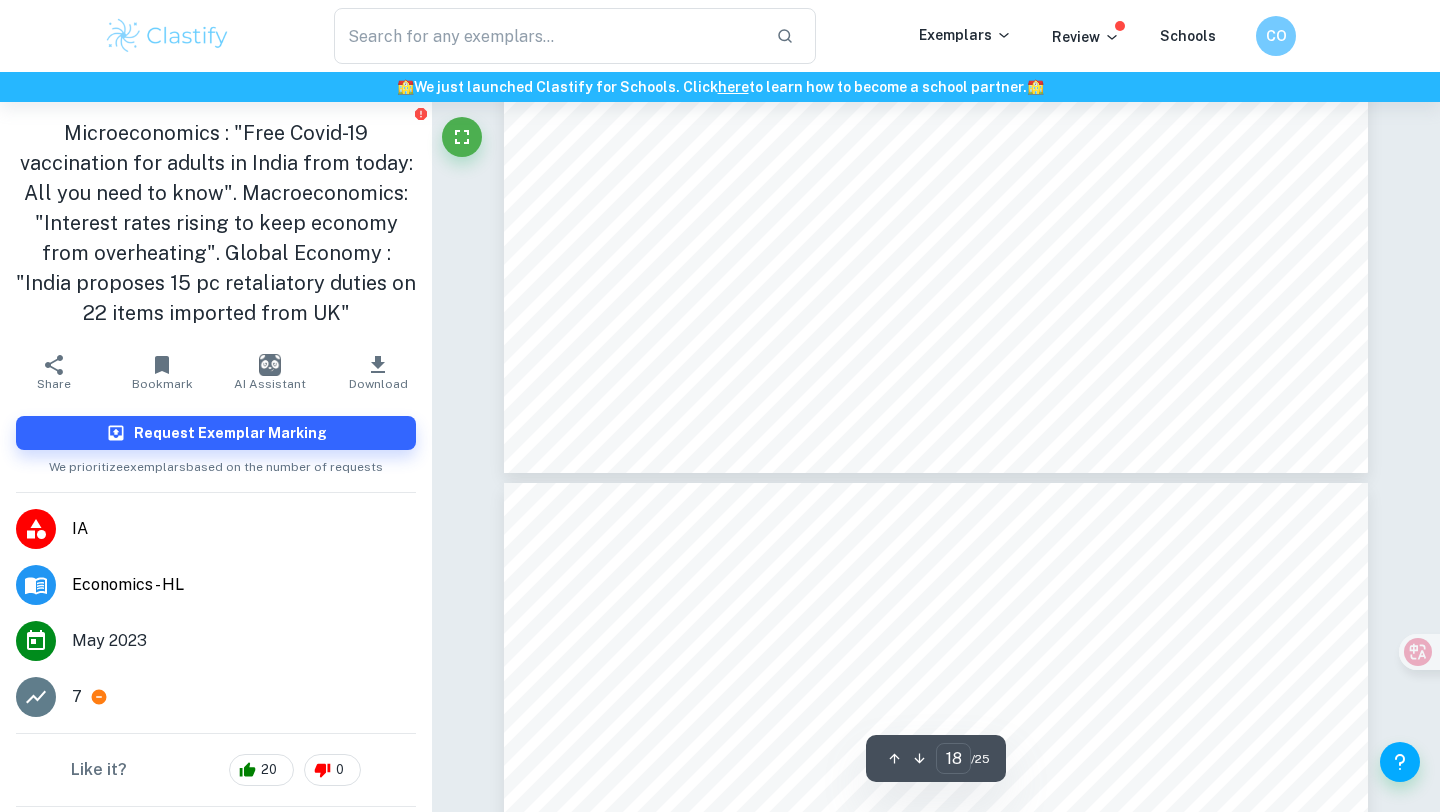 type on "19" 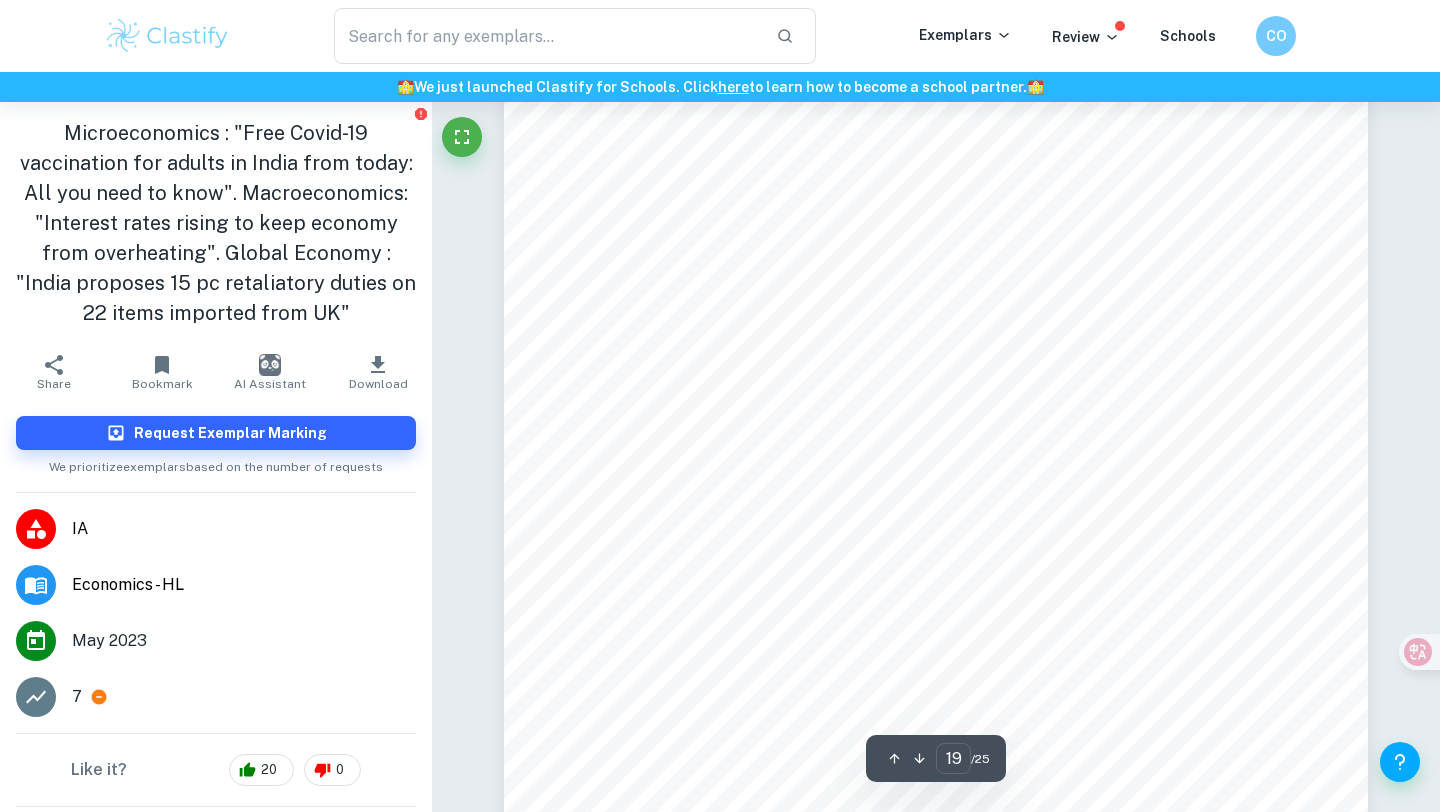 scroll, scrollTop: 20784, scrollLeft: 0, axis: vertical 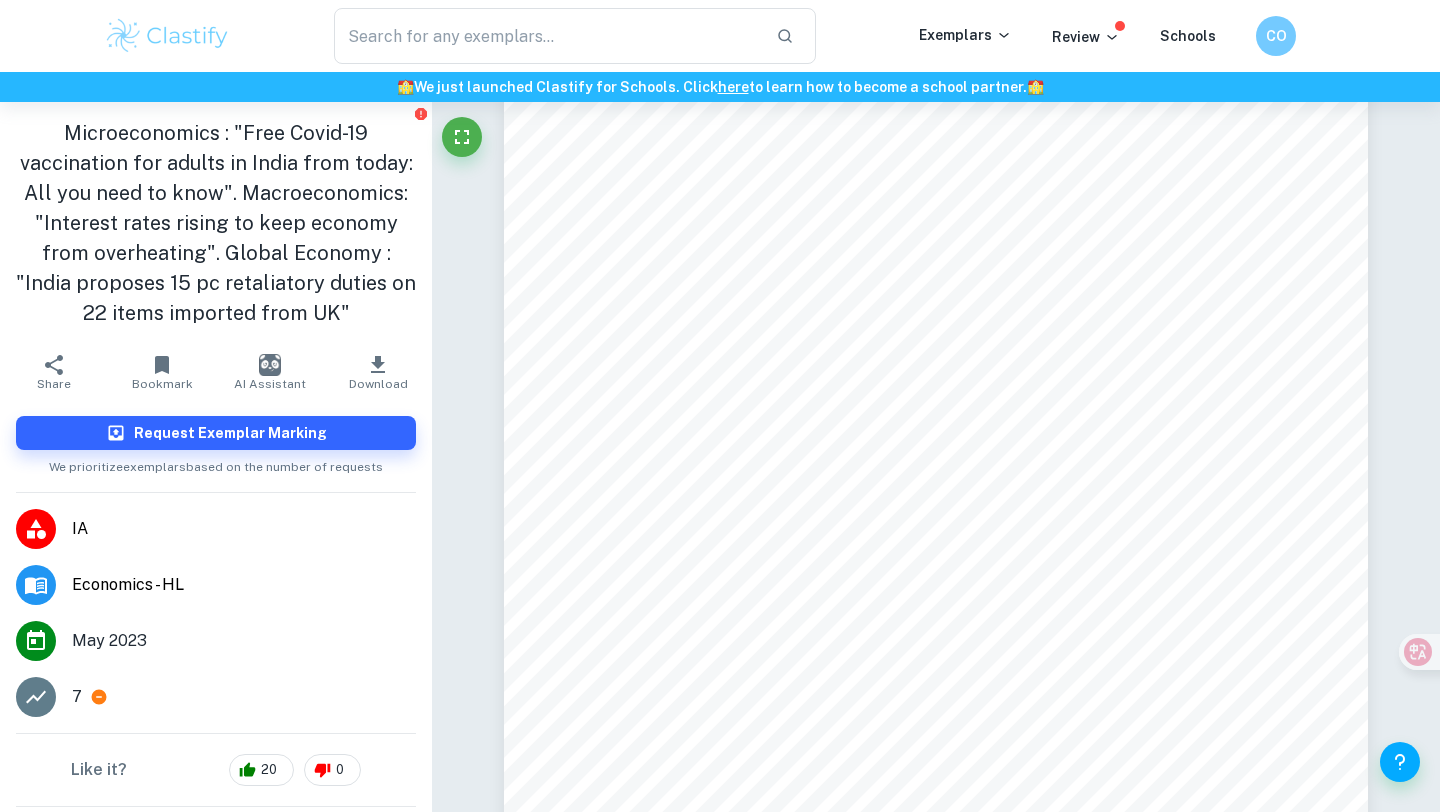 click 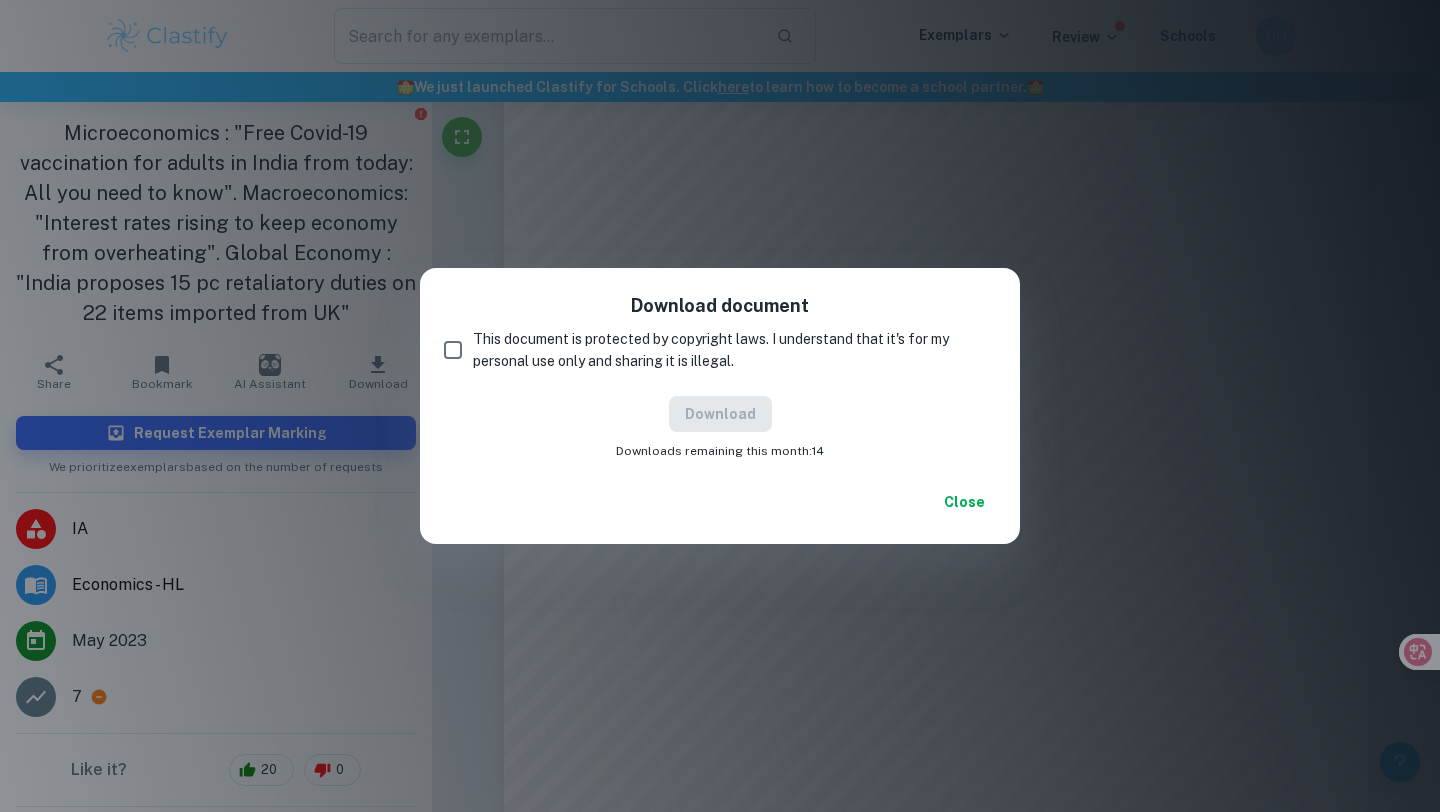 click on "Close" at bounding box center [964, 502] 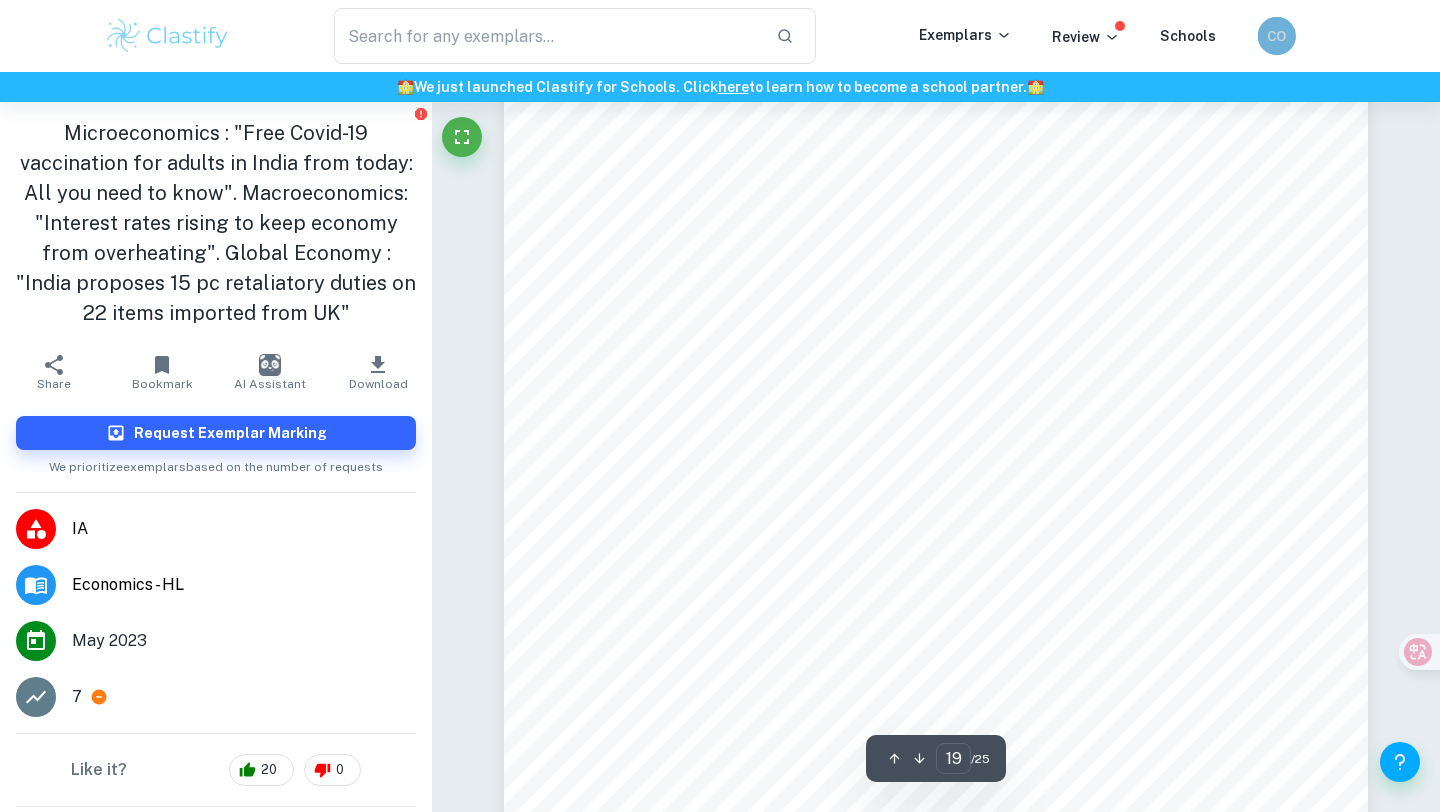 click on "CO" at bounding box center (1277, 36) 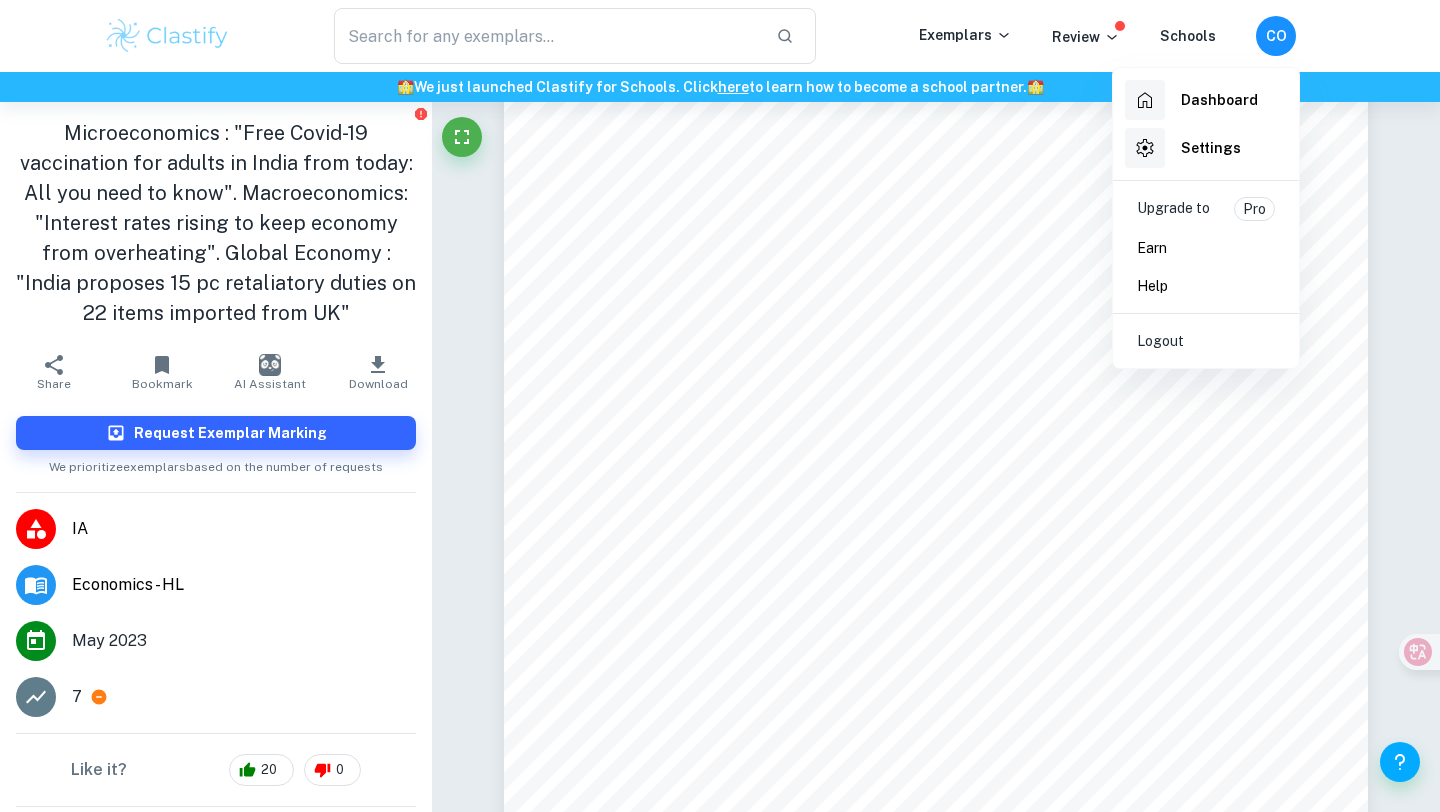 click at bounding box center [720, 406] 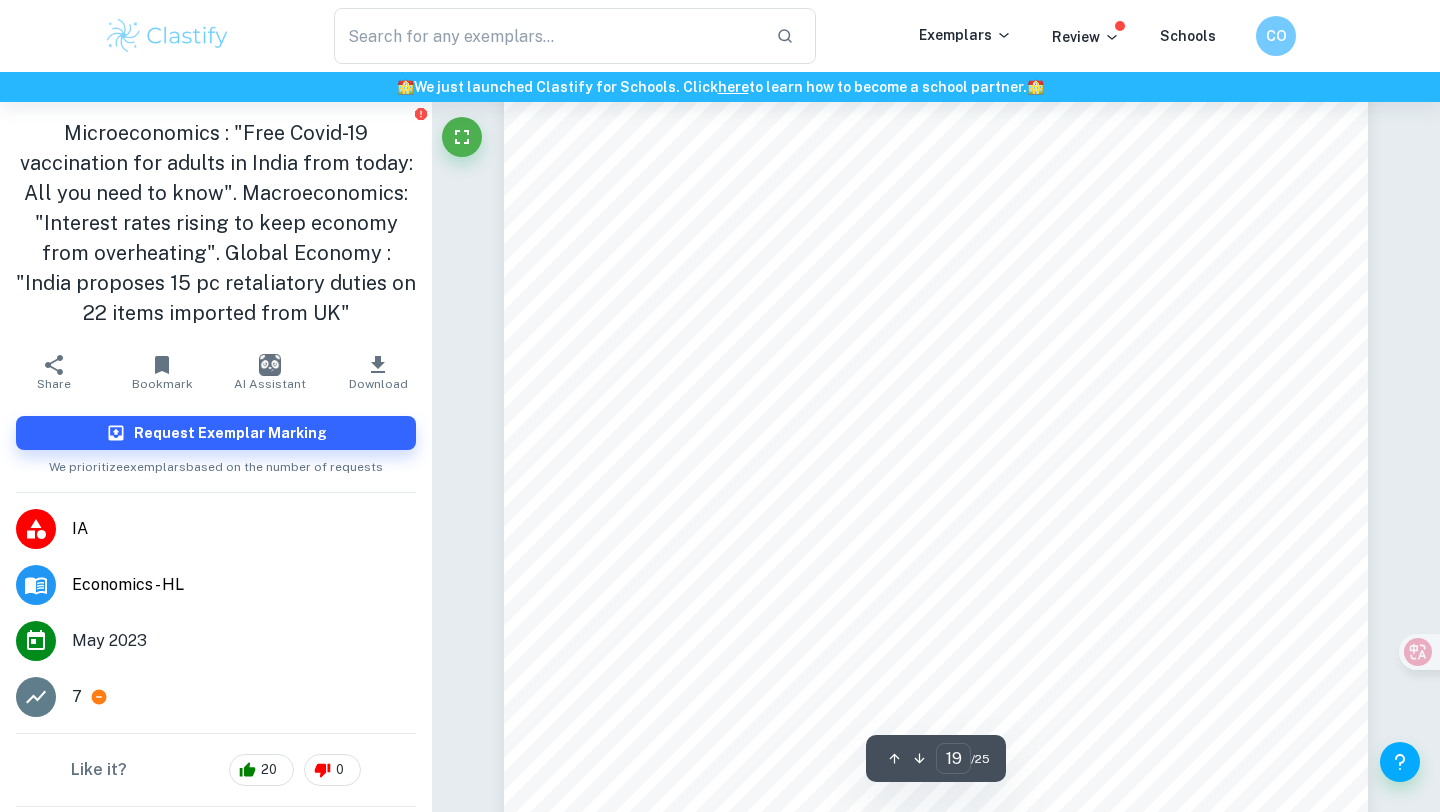 click on "Download" at bounding box center [378, 384] 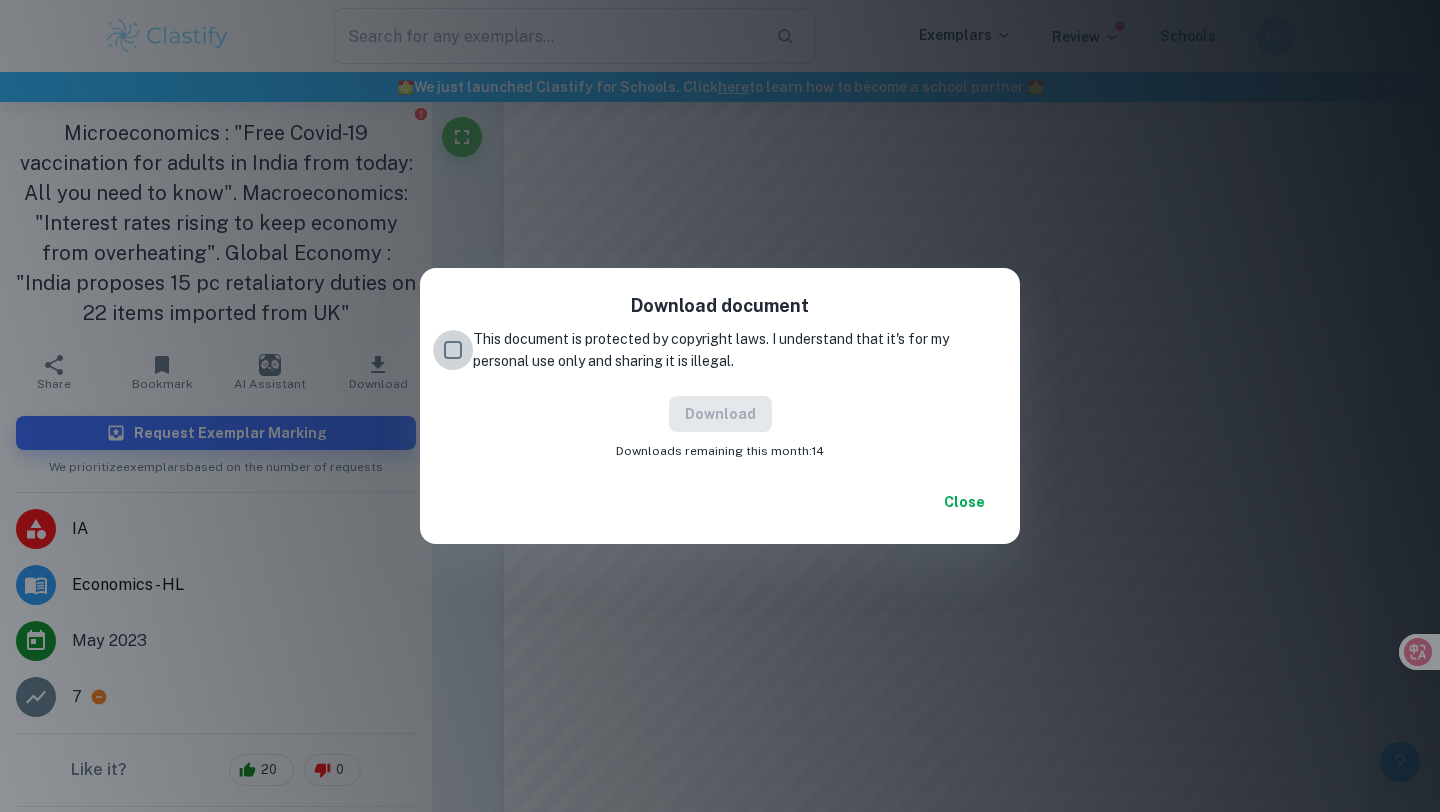 click on "This document is protected by copyright laws. I understand that it's for my personal use only and sharing it is illegal." at bounding box center (453, 350) 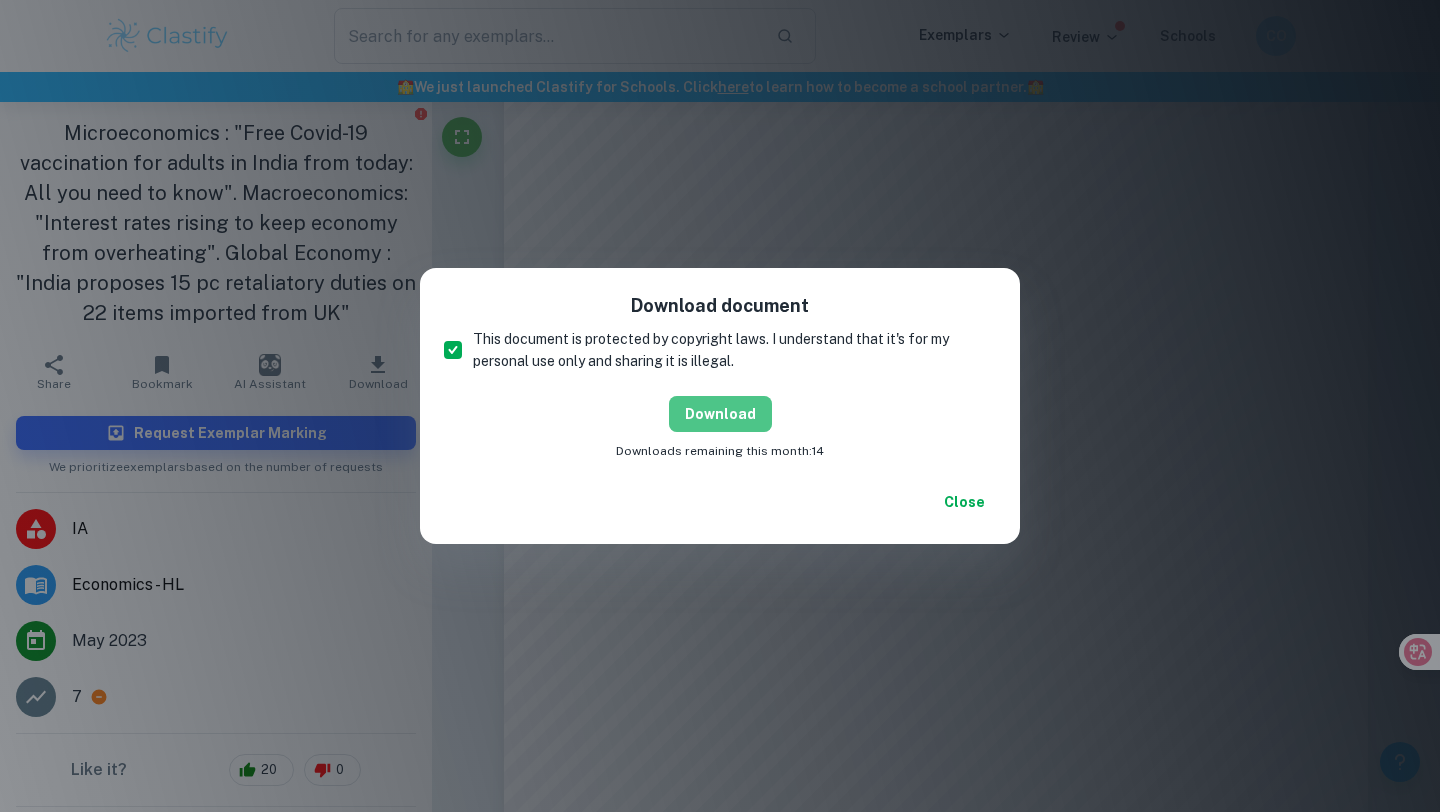 click on "Download" at bounding box center [720, 414] 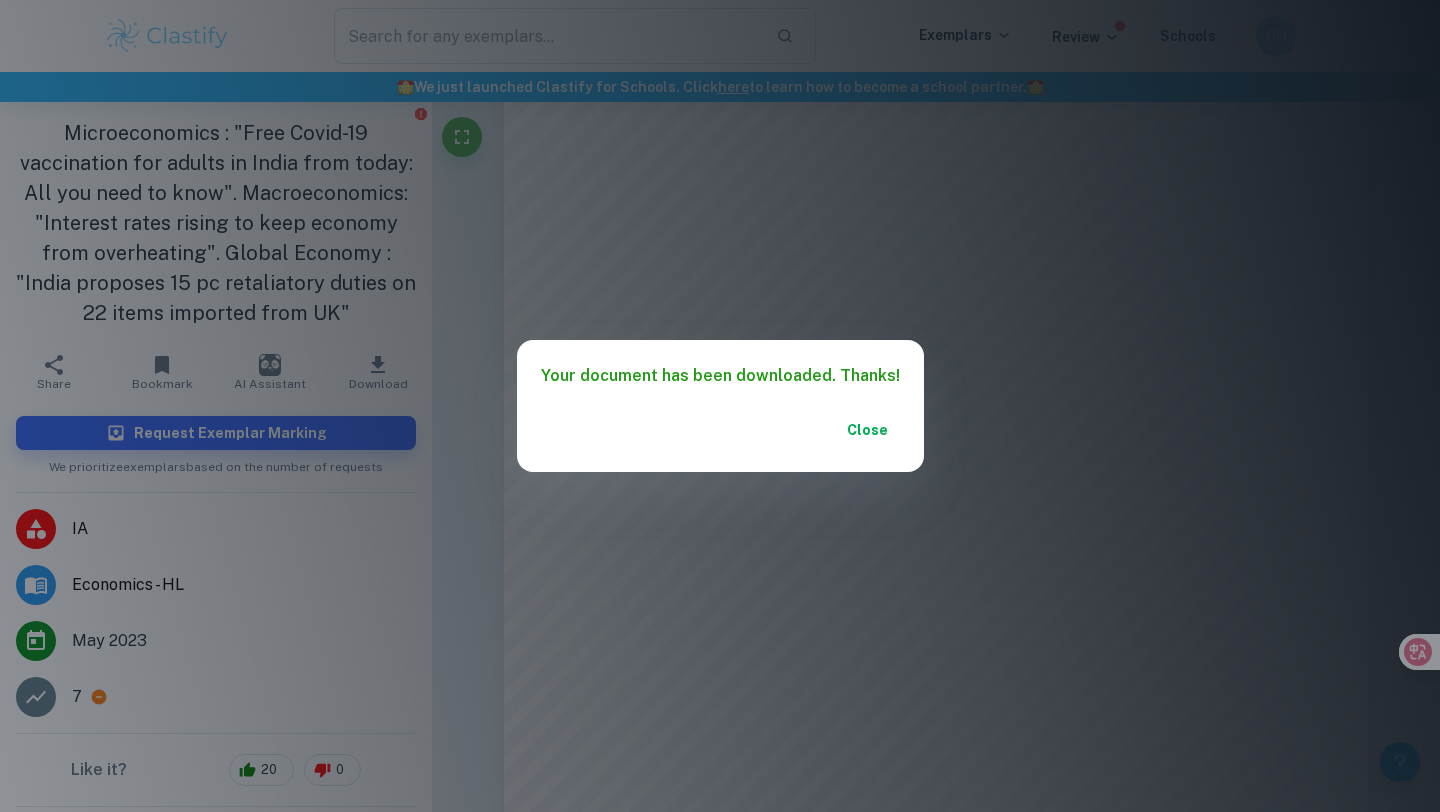 click on "Close" at bounding box center [868, 430] 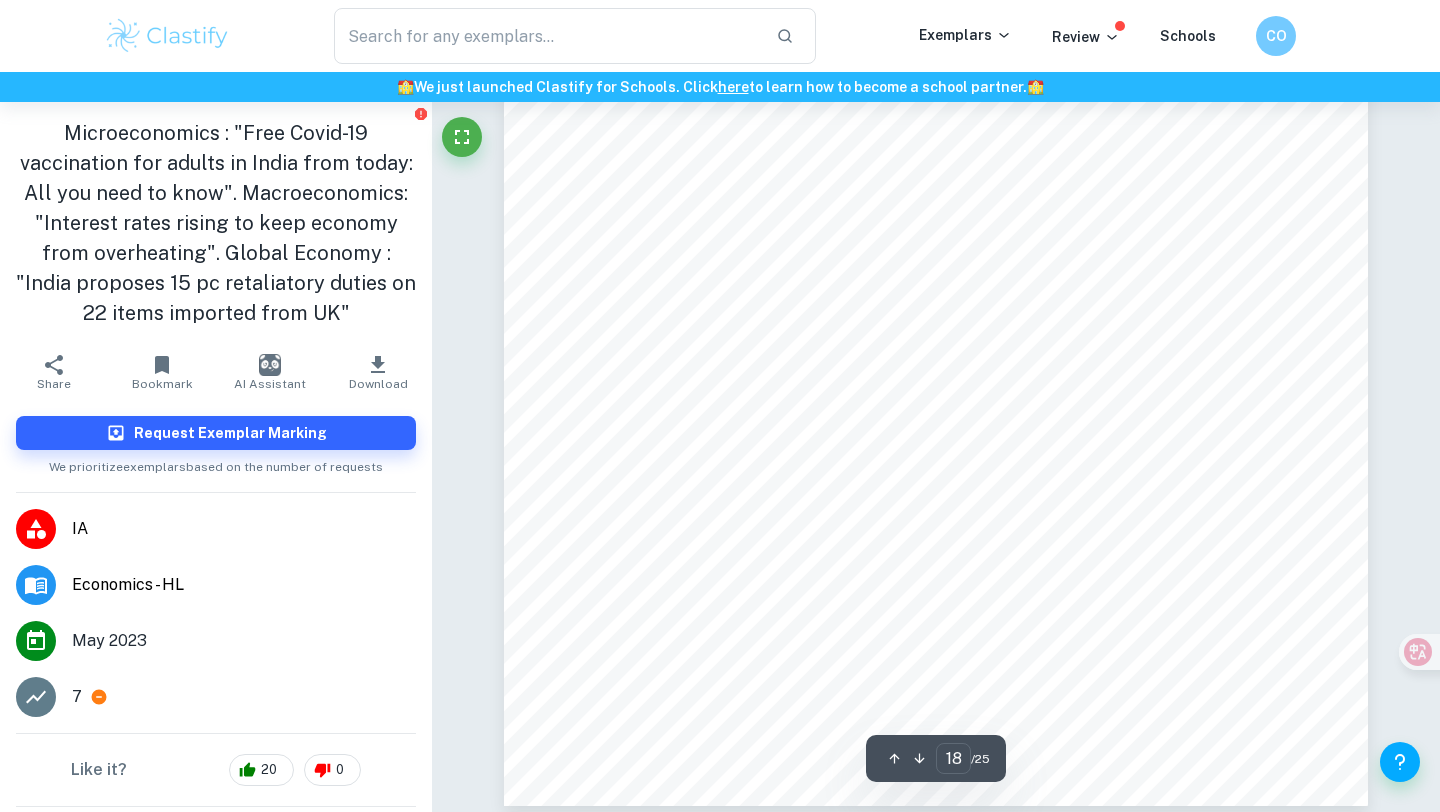 scroll, scrollTop: 19675, scrollLeft: 0, axis: vertical 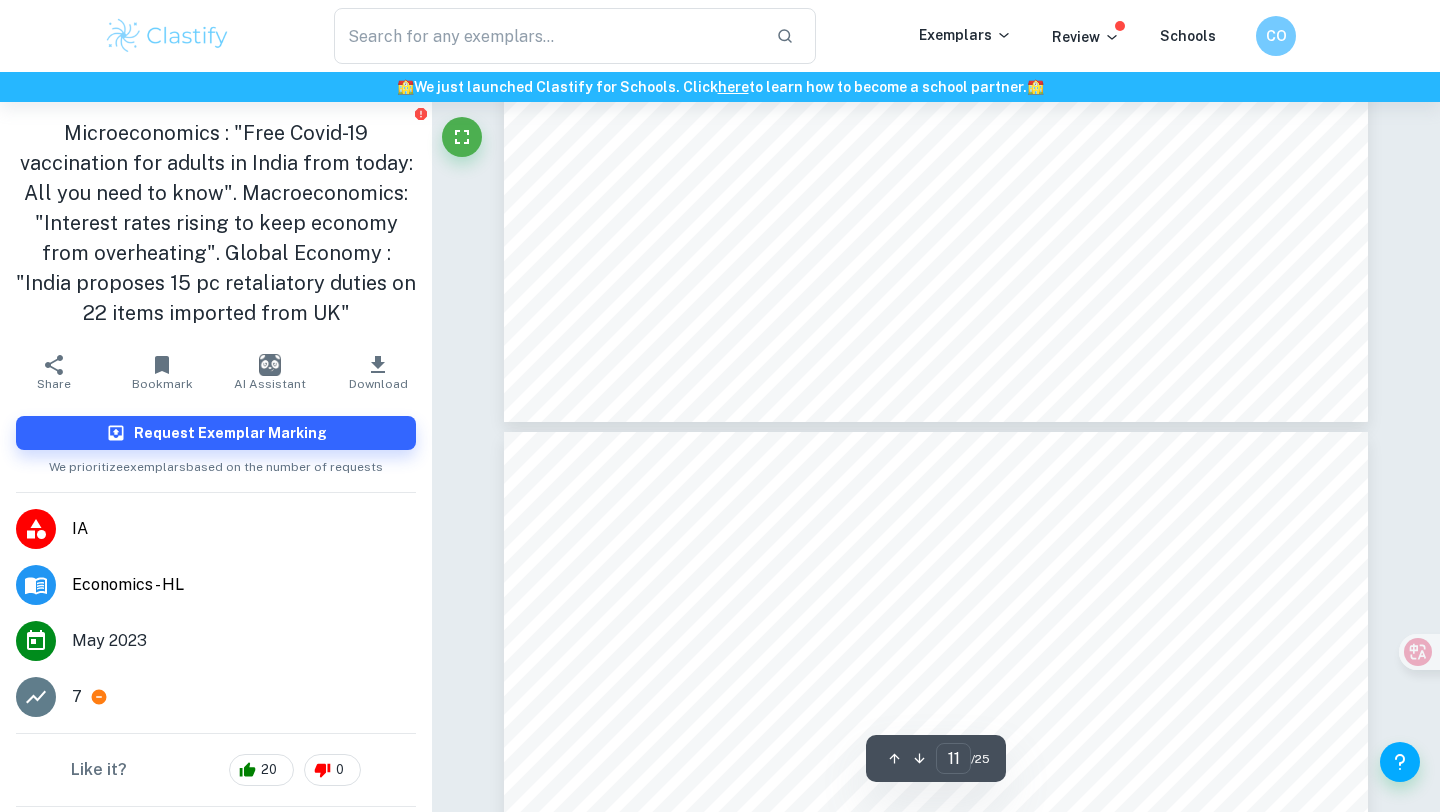 type on "12" 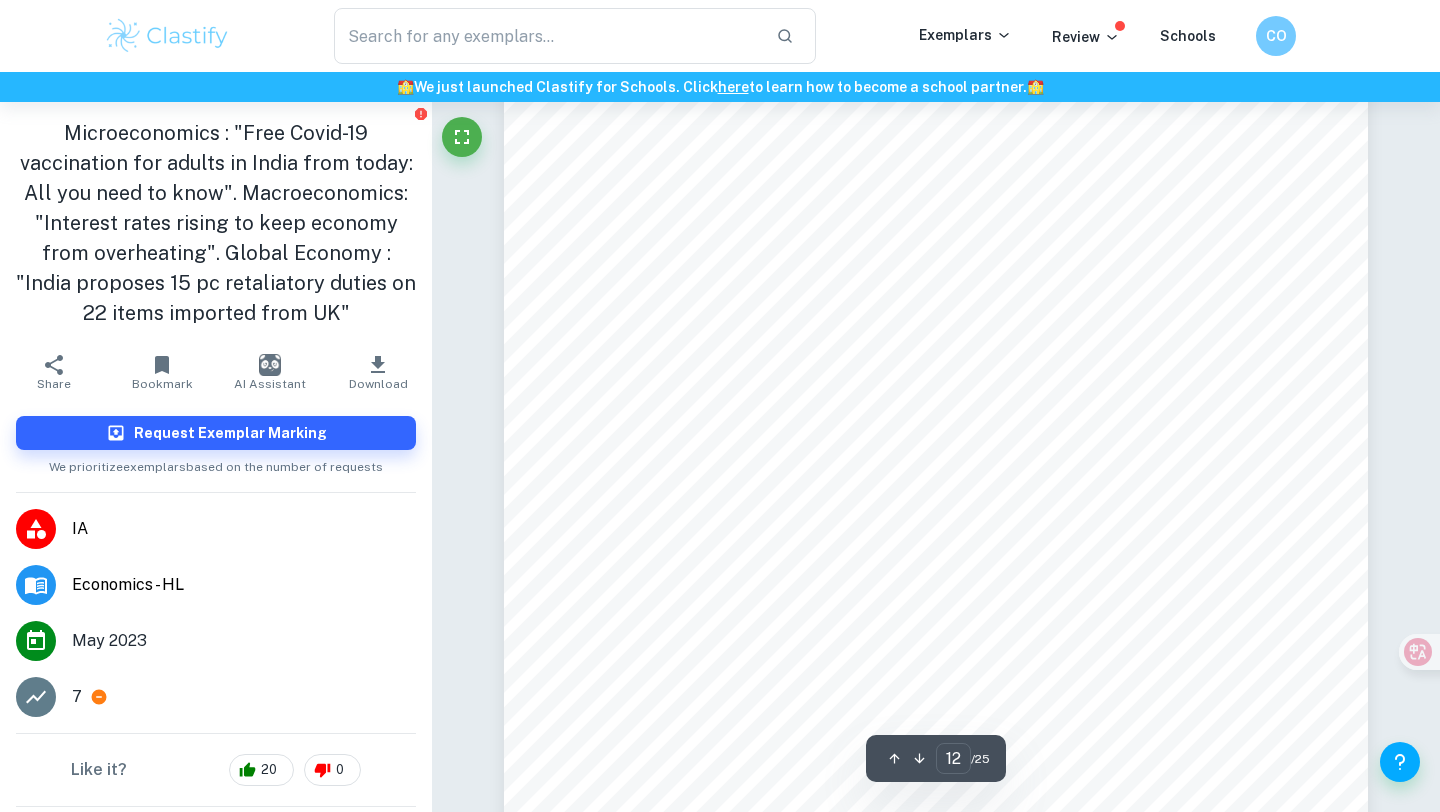 scroll, scrollTop: 12763, scrollLeft: 0, axis: vertical 